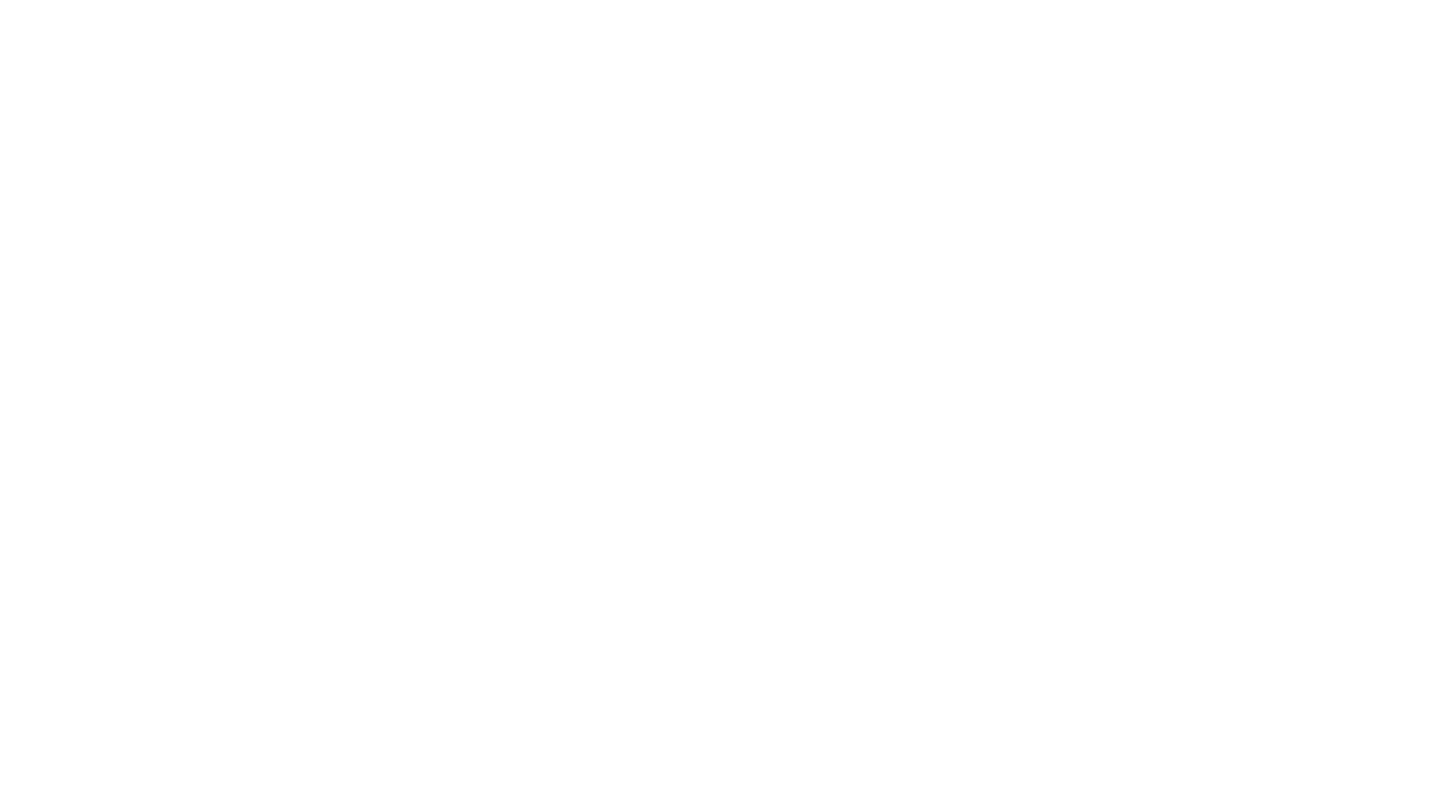 scroll, scrollTop: 0, scrollLeft: 0, axis: both 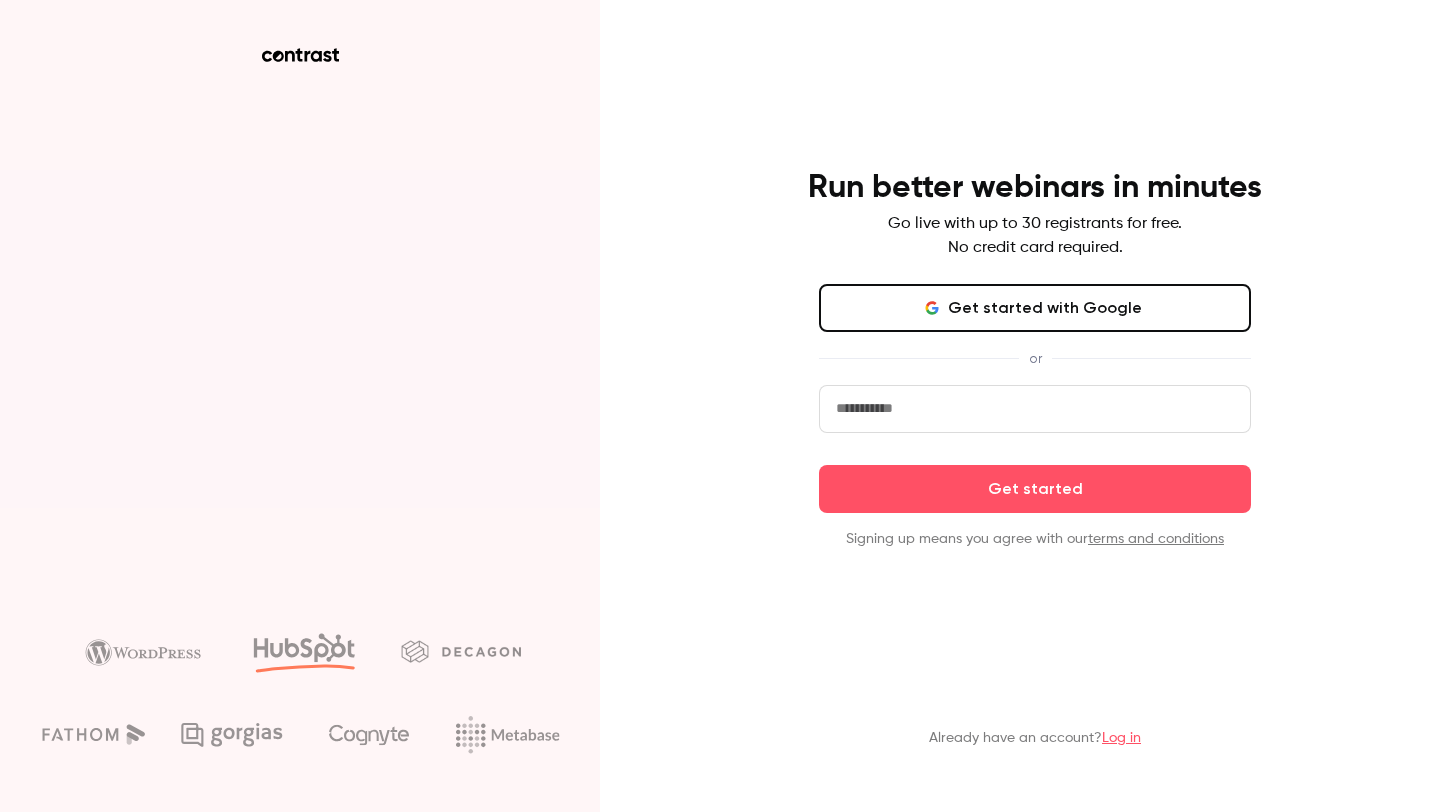 click at bounding box center (1035, 409) 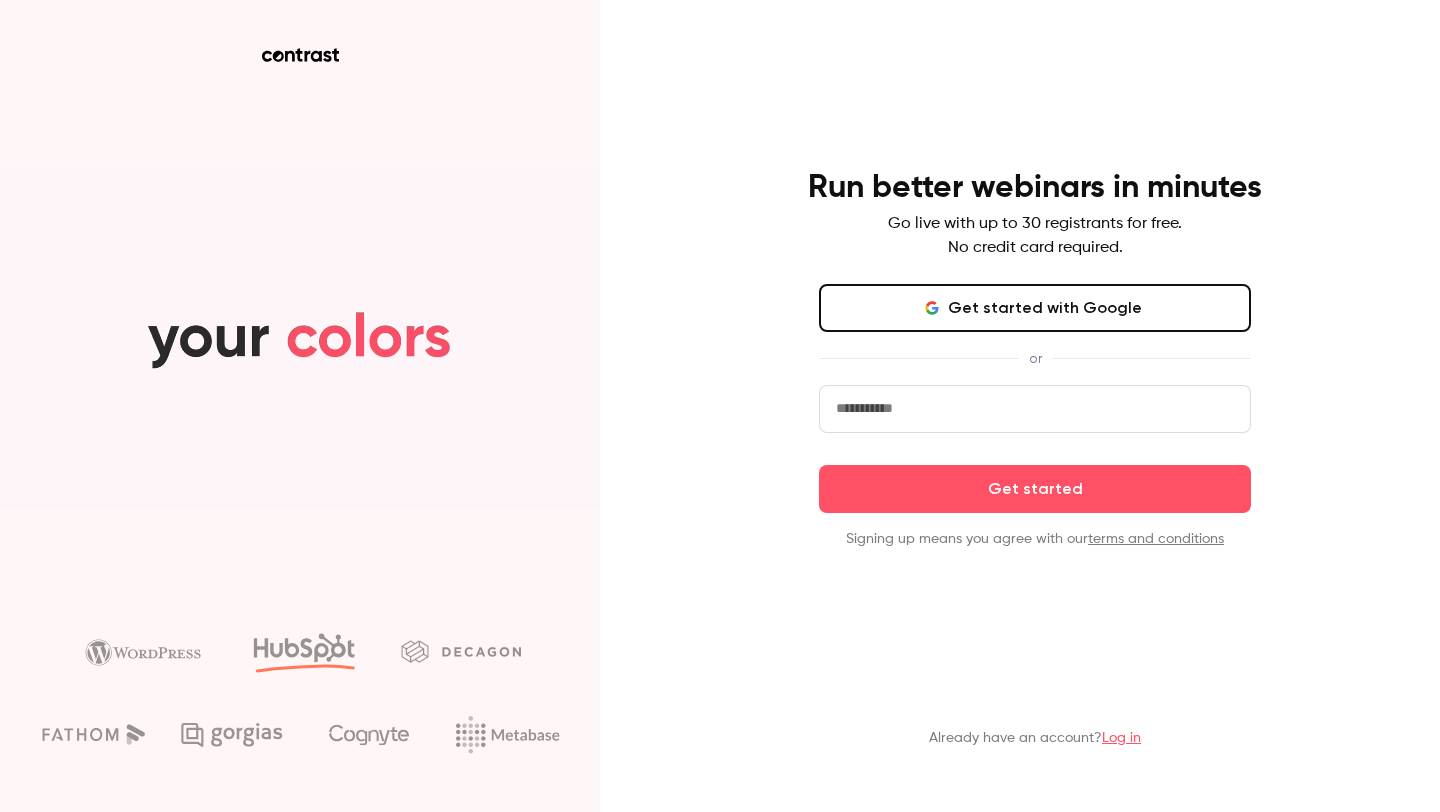type on "**********" 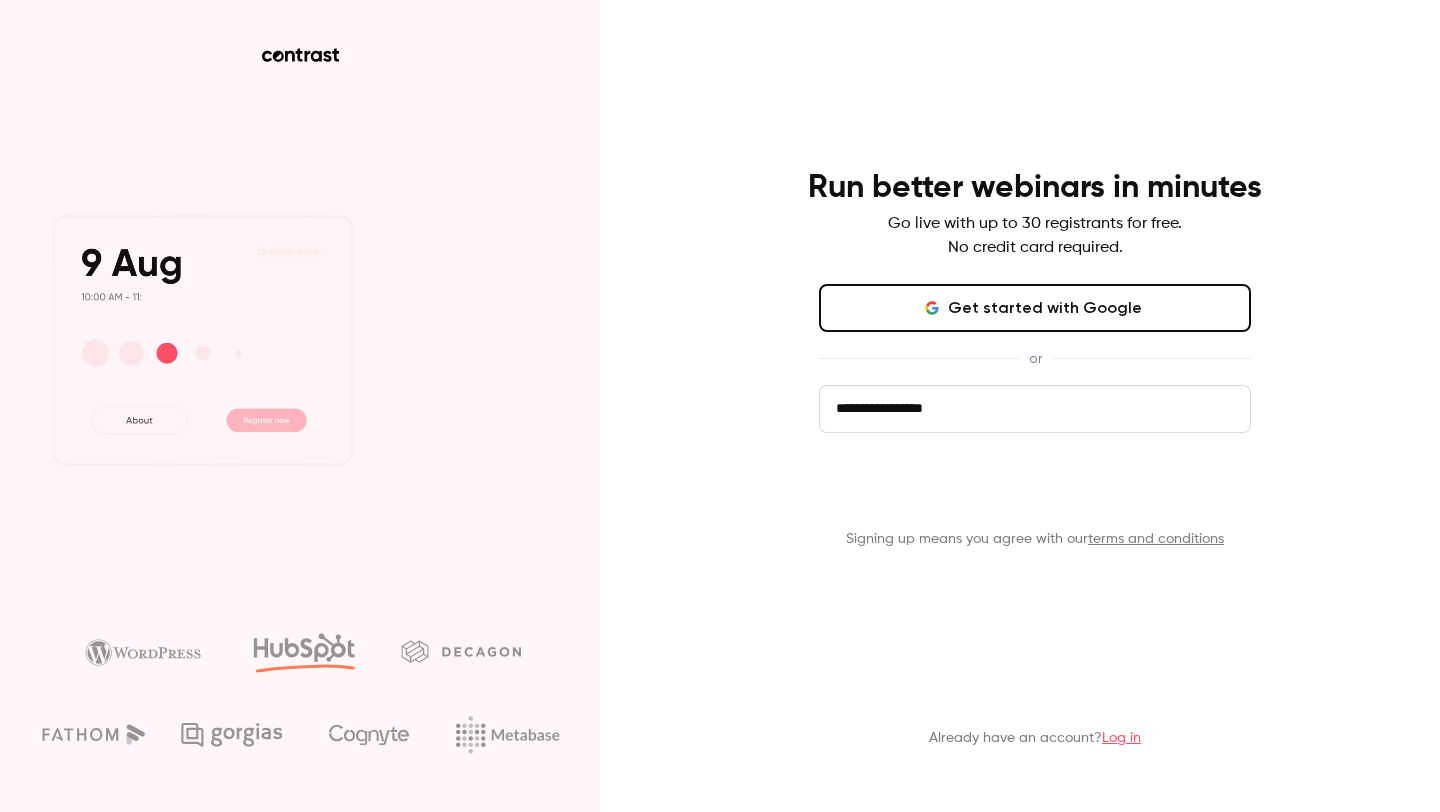 click on "Get started" at bounding box center (1035, 489) 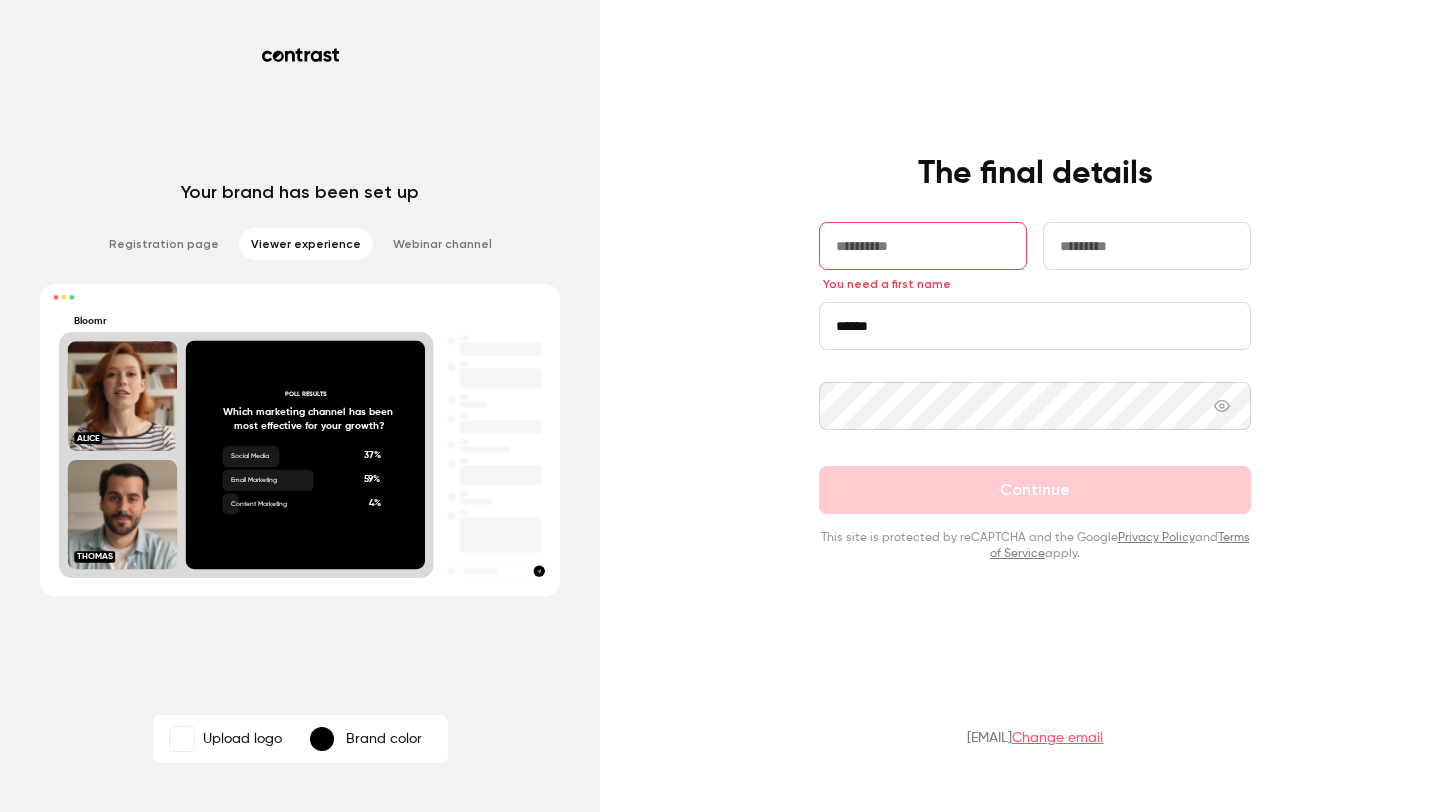 click on "**********" at bounding box center [1035, 406] 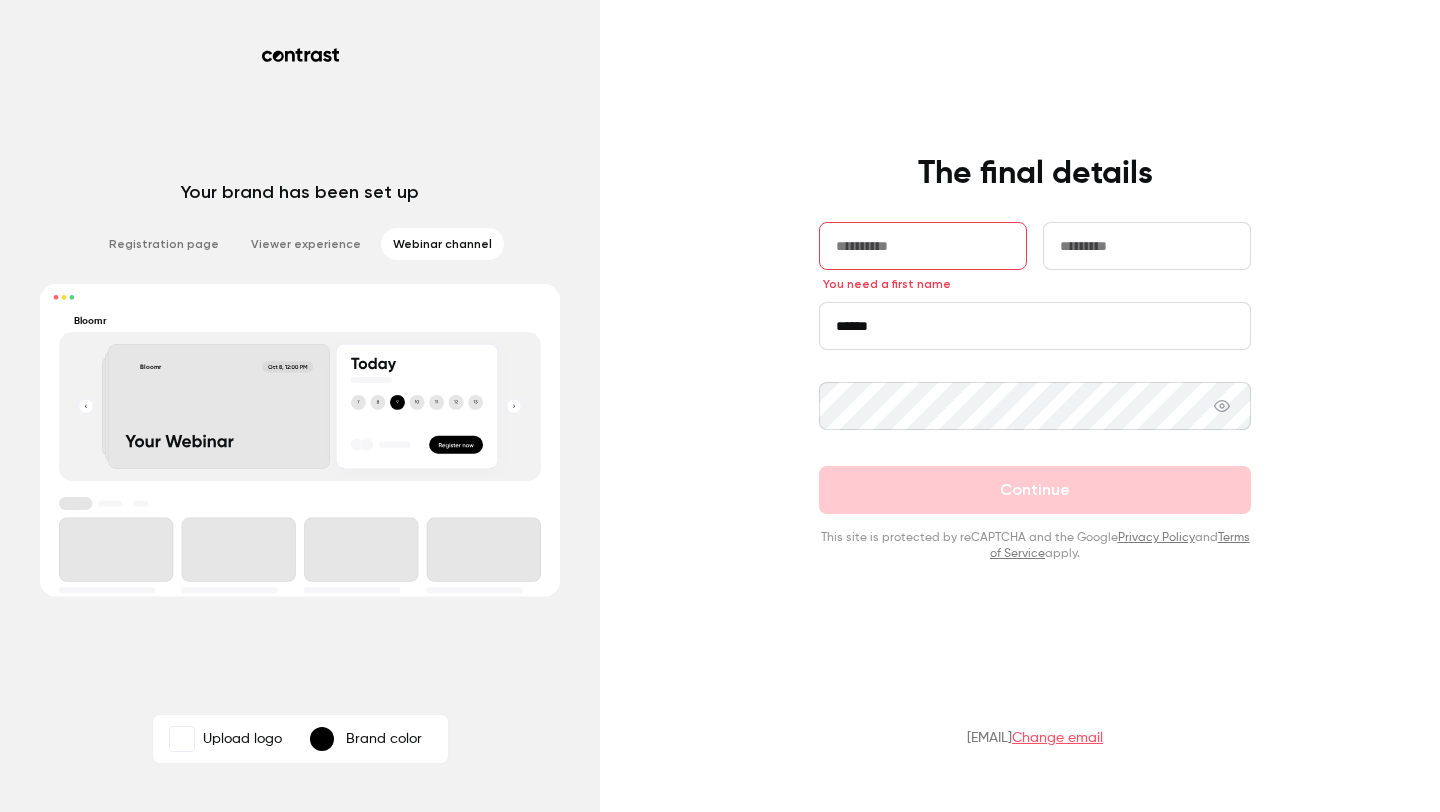 click at bounding box center (923, 246) 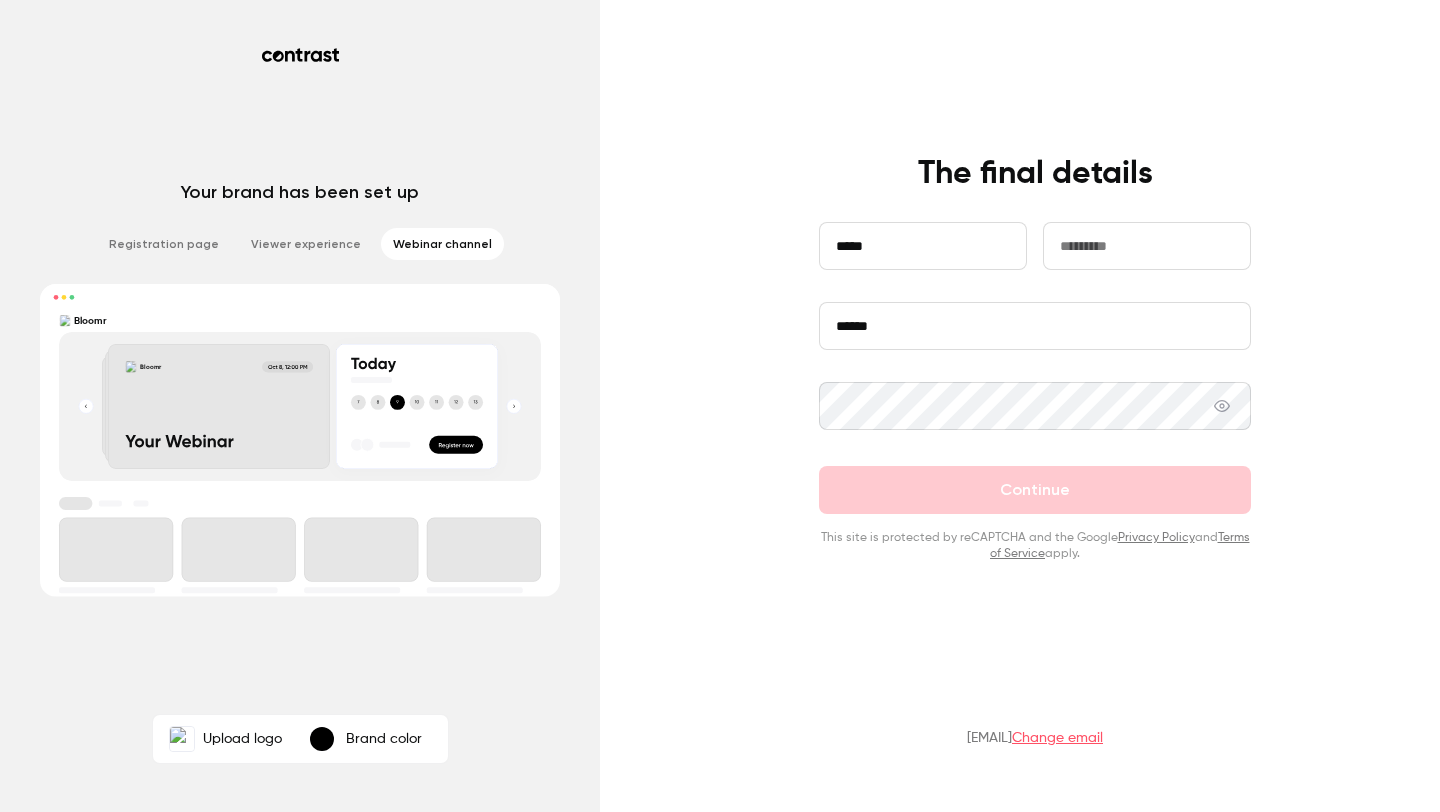 type on "*****" 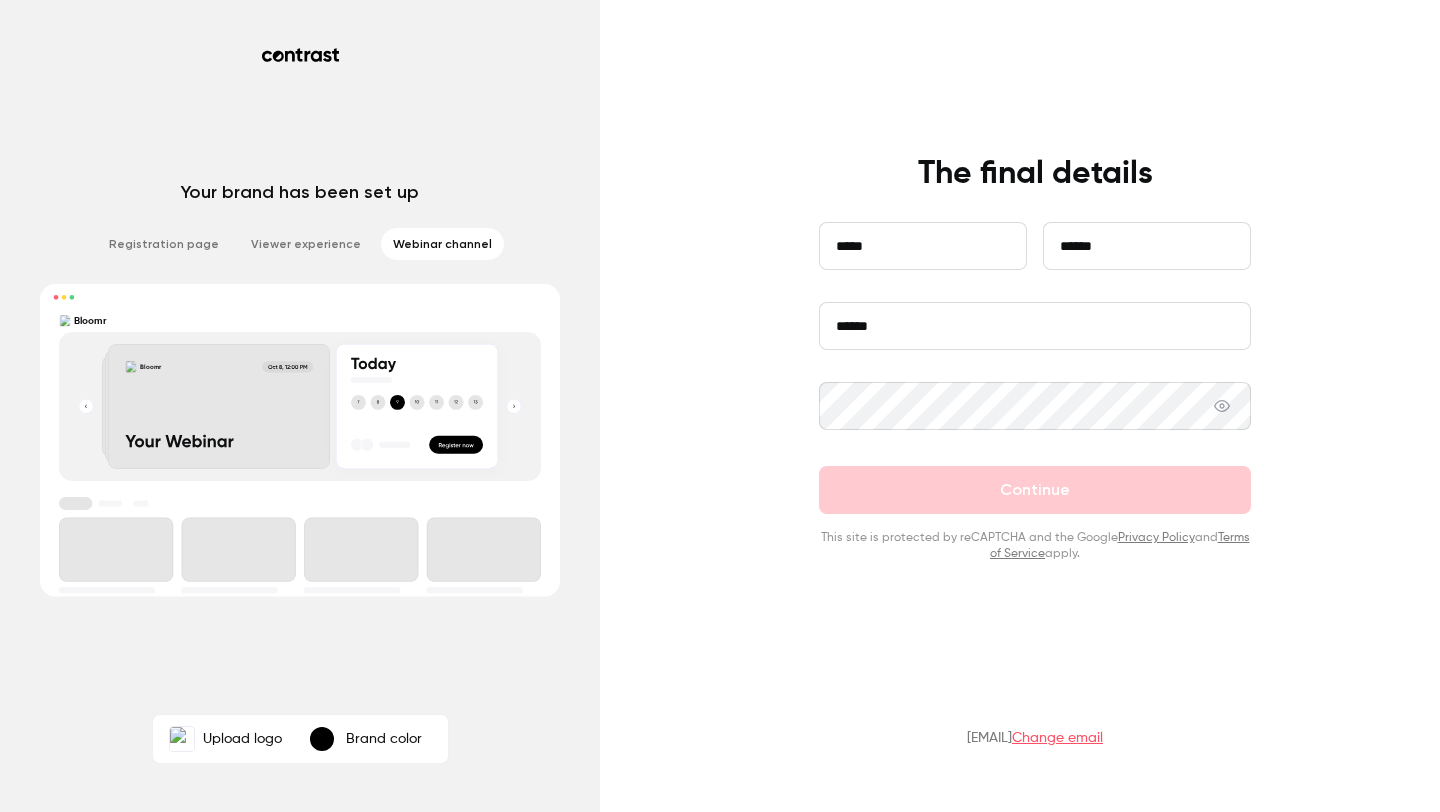 type on "******" 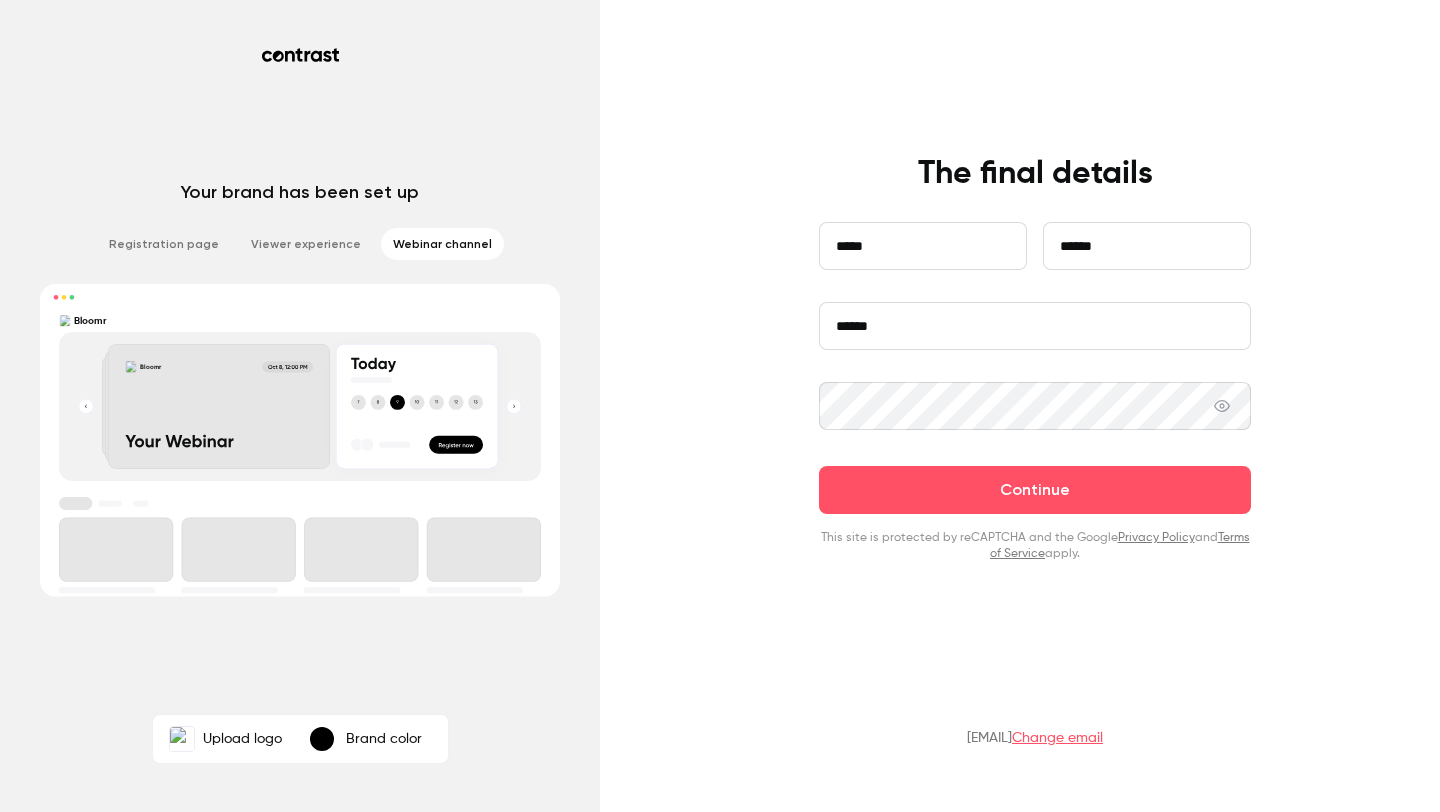 click 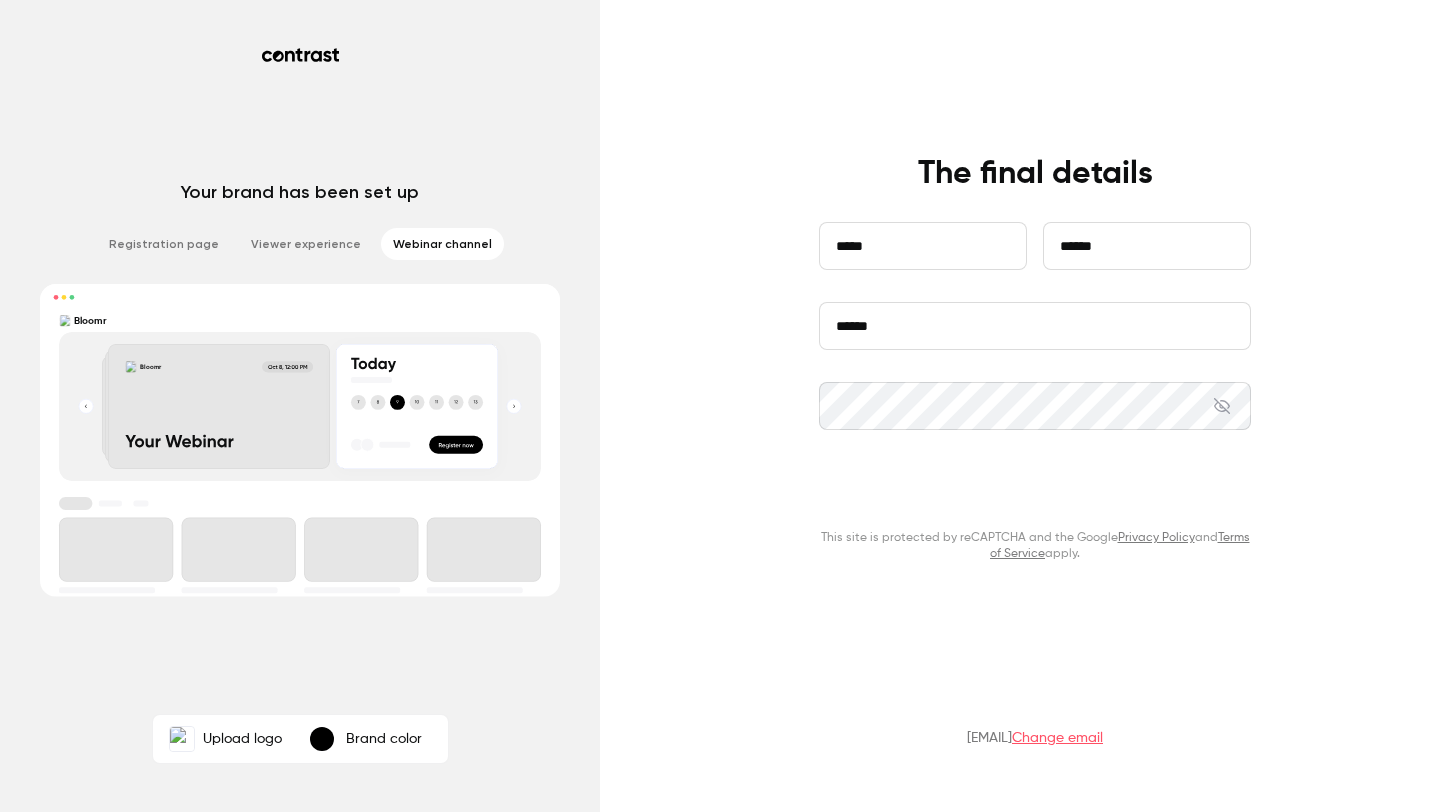 click on "Continue" at bounding box center [1035, 490] 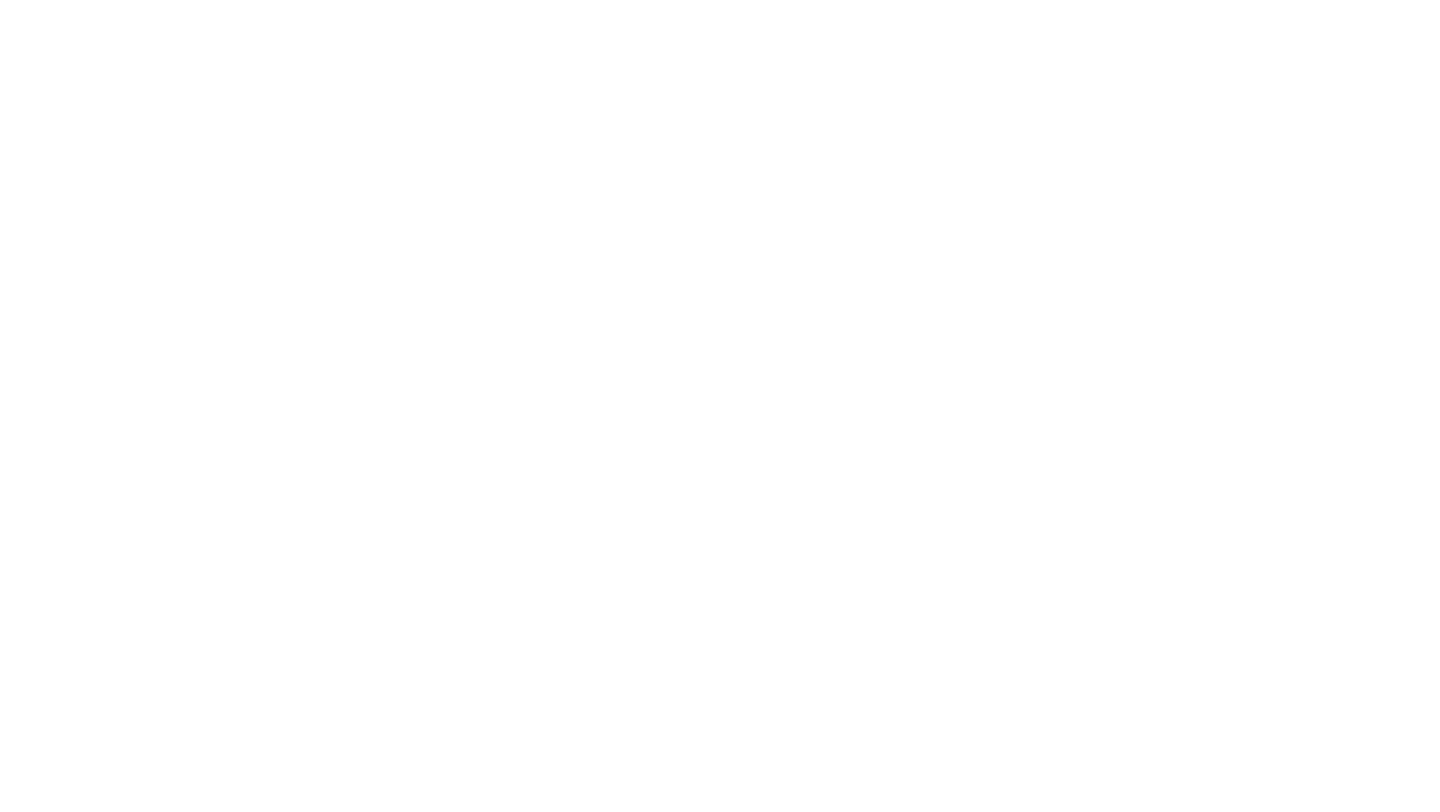 scroll, scrollTop: 0, scrollLeft: 0, axis: both 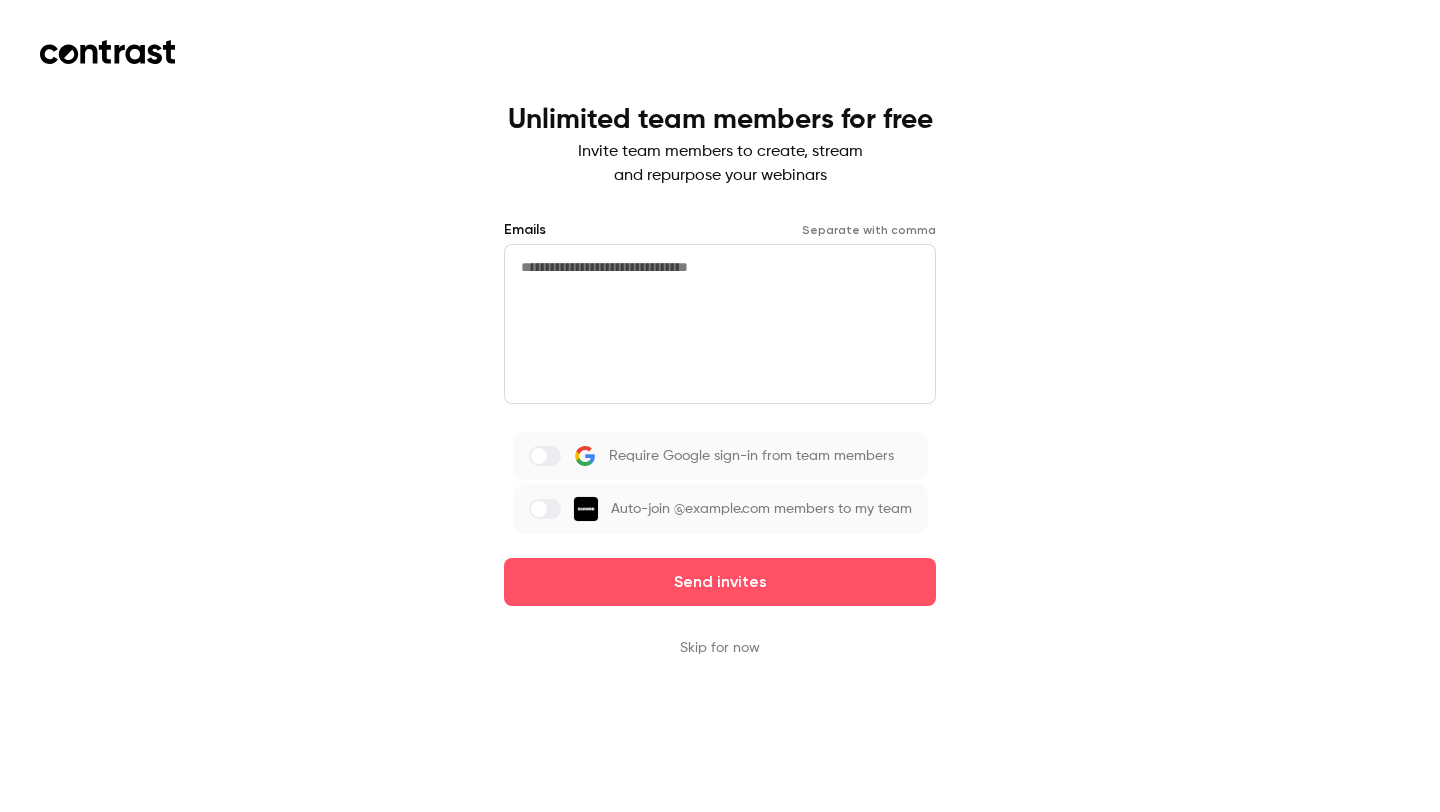 click at bounding box center (720, 324) 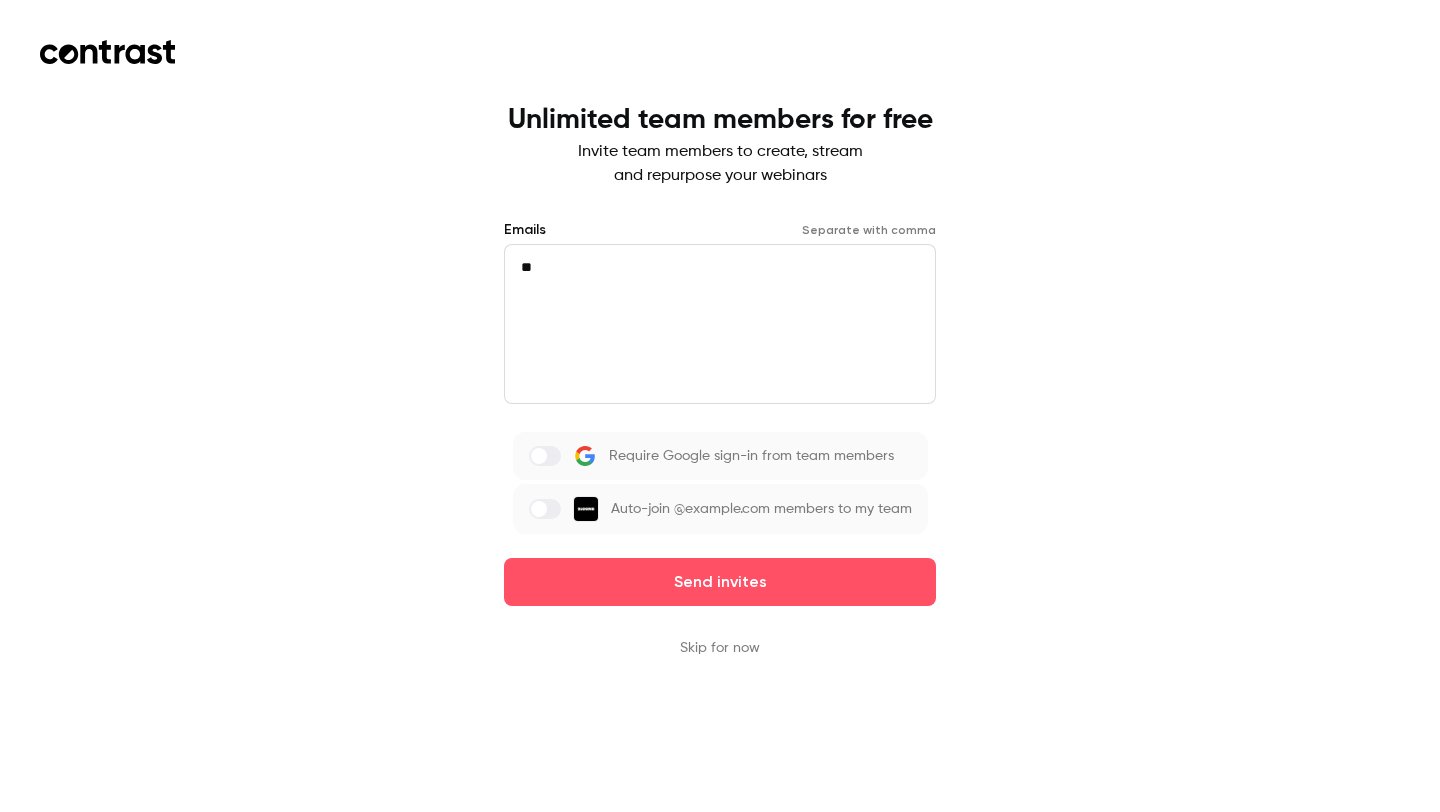 type on "*" 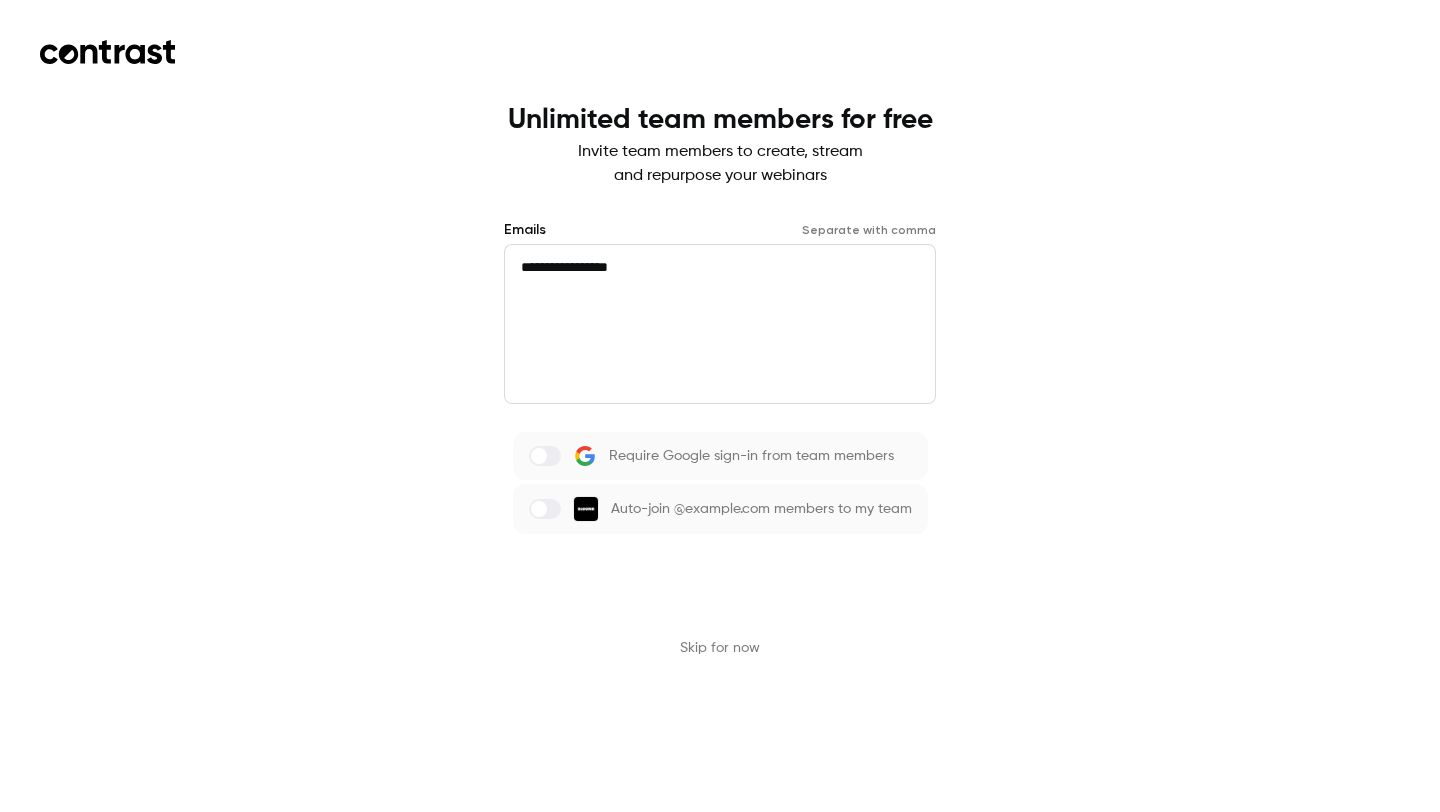 type on "**********" 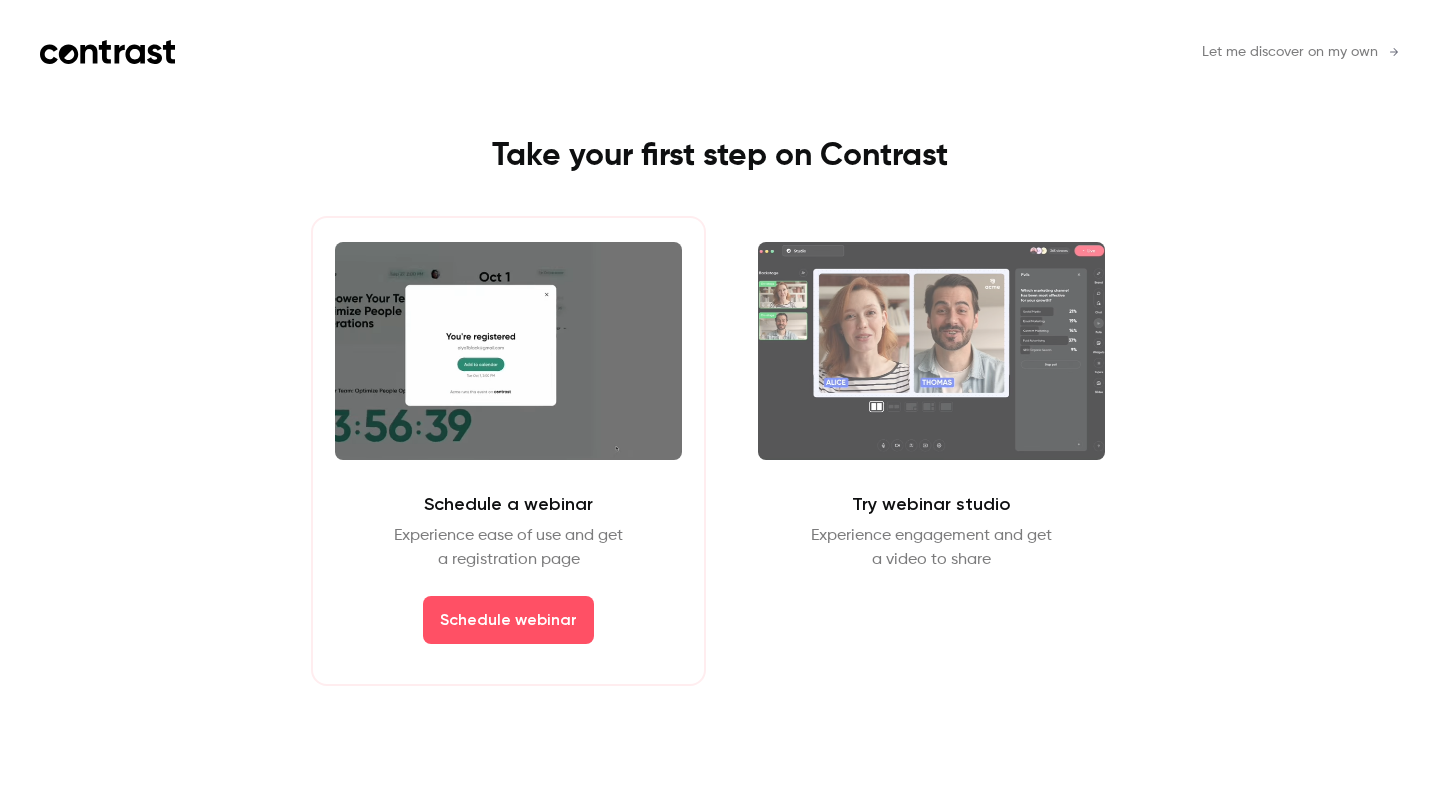 click on "Let me discover on my own" at bounding box center [1290, 52] 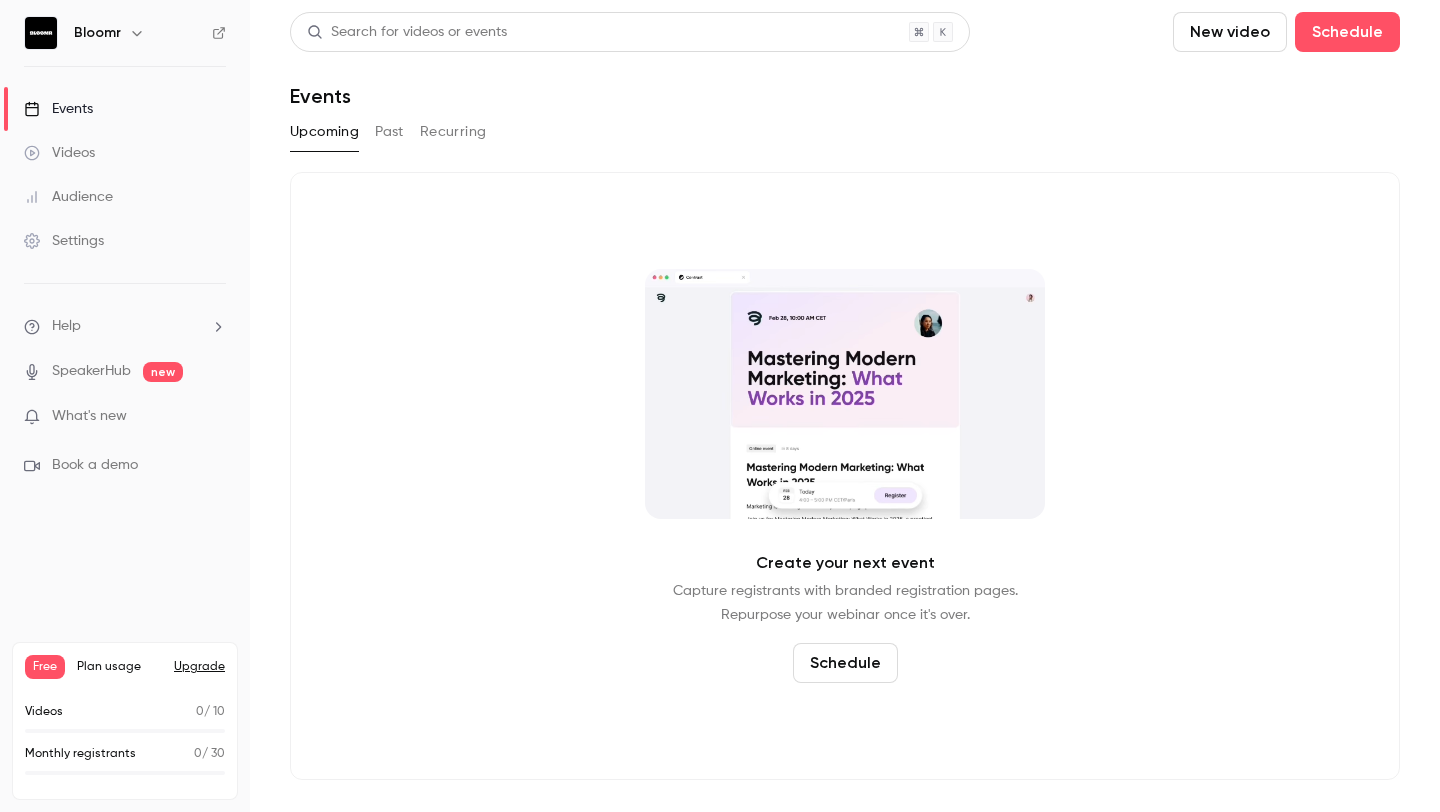 click at bounding box center [137, 33] 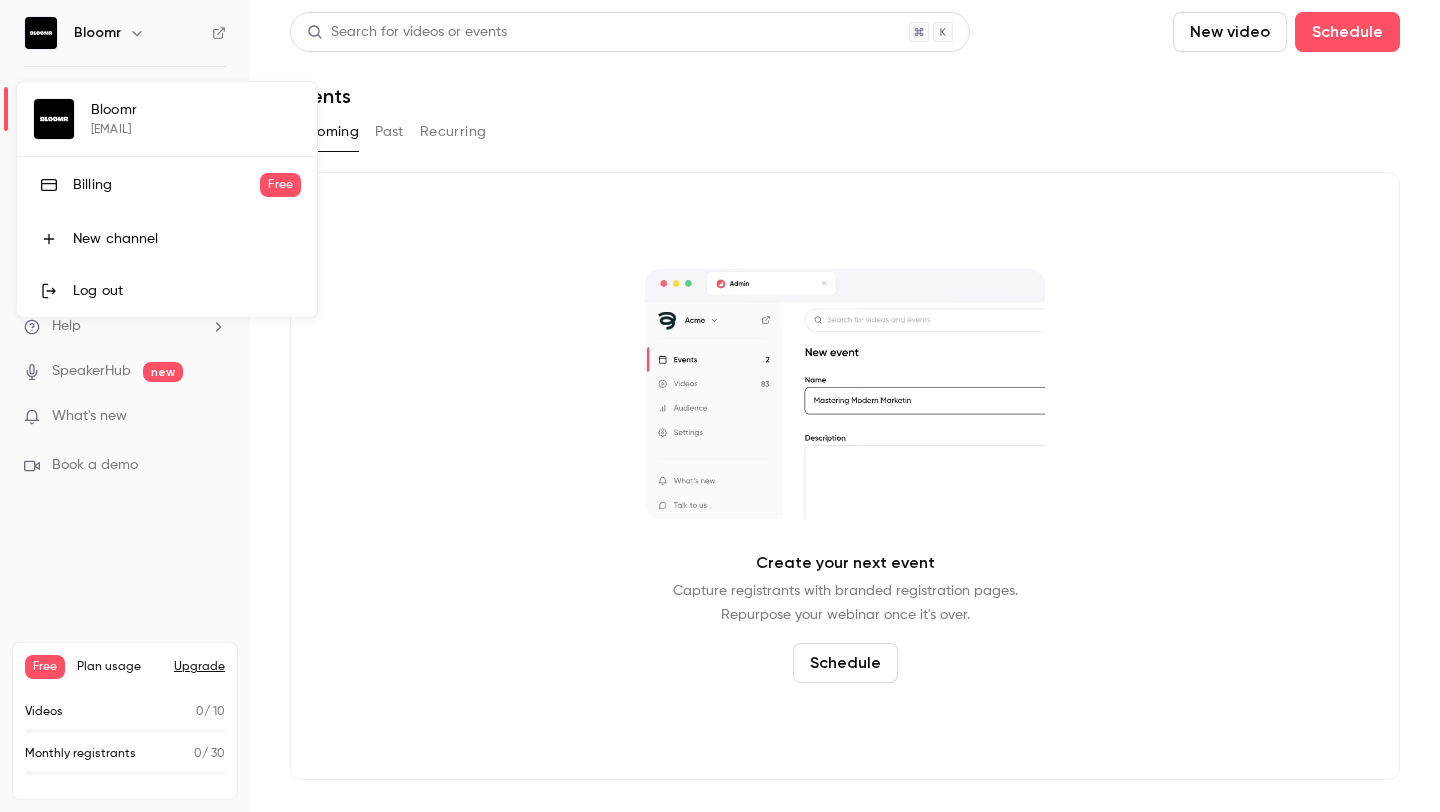 click at bounding box center (720, 406) 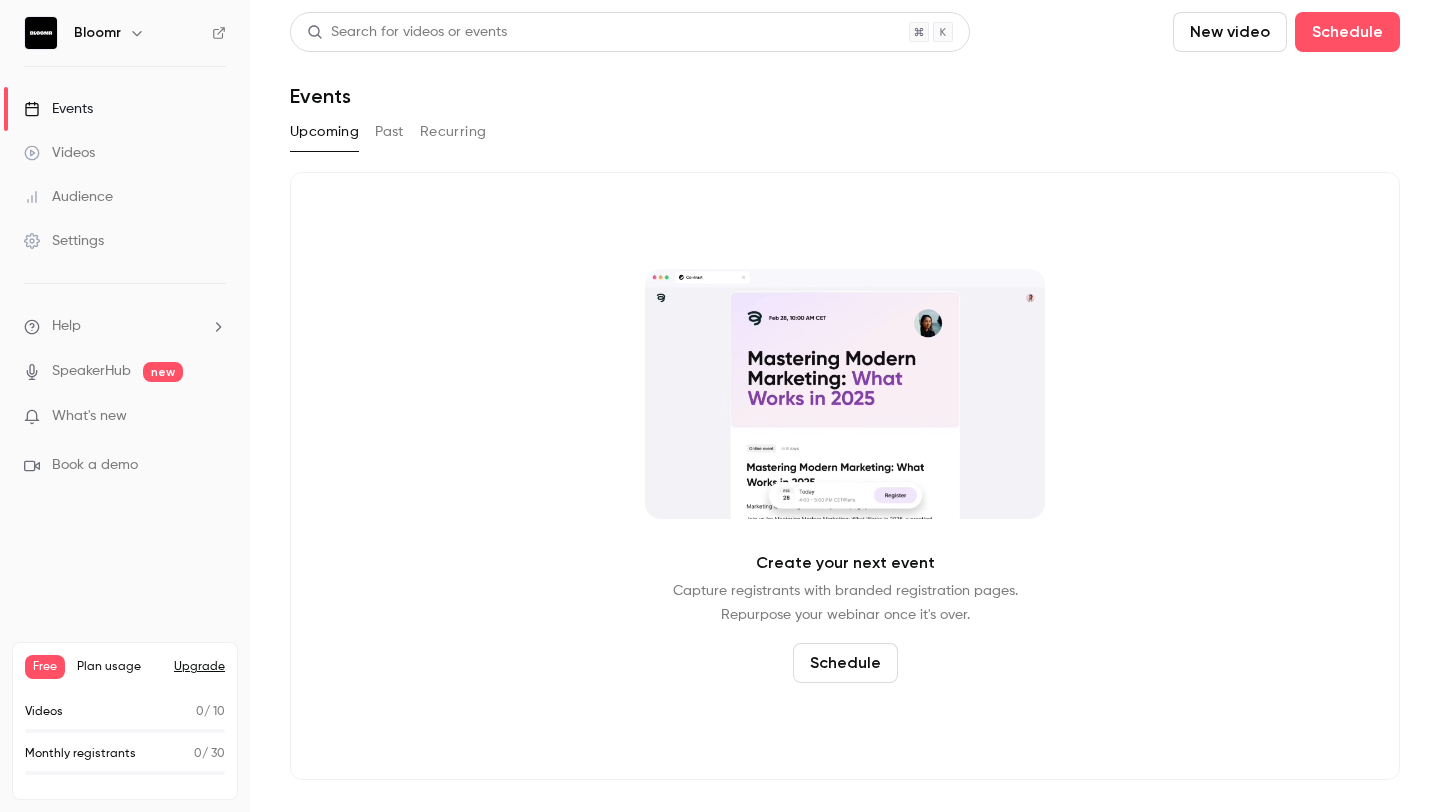 click on "Bloomr Events Videos Audience Settings Help SpeakerHub new What's new Book a demo Free Plan usage Upgrade Videos 0  / 10 Monthly registrants 0  / 30" at bounding box center (125, 406) 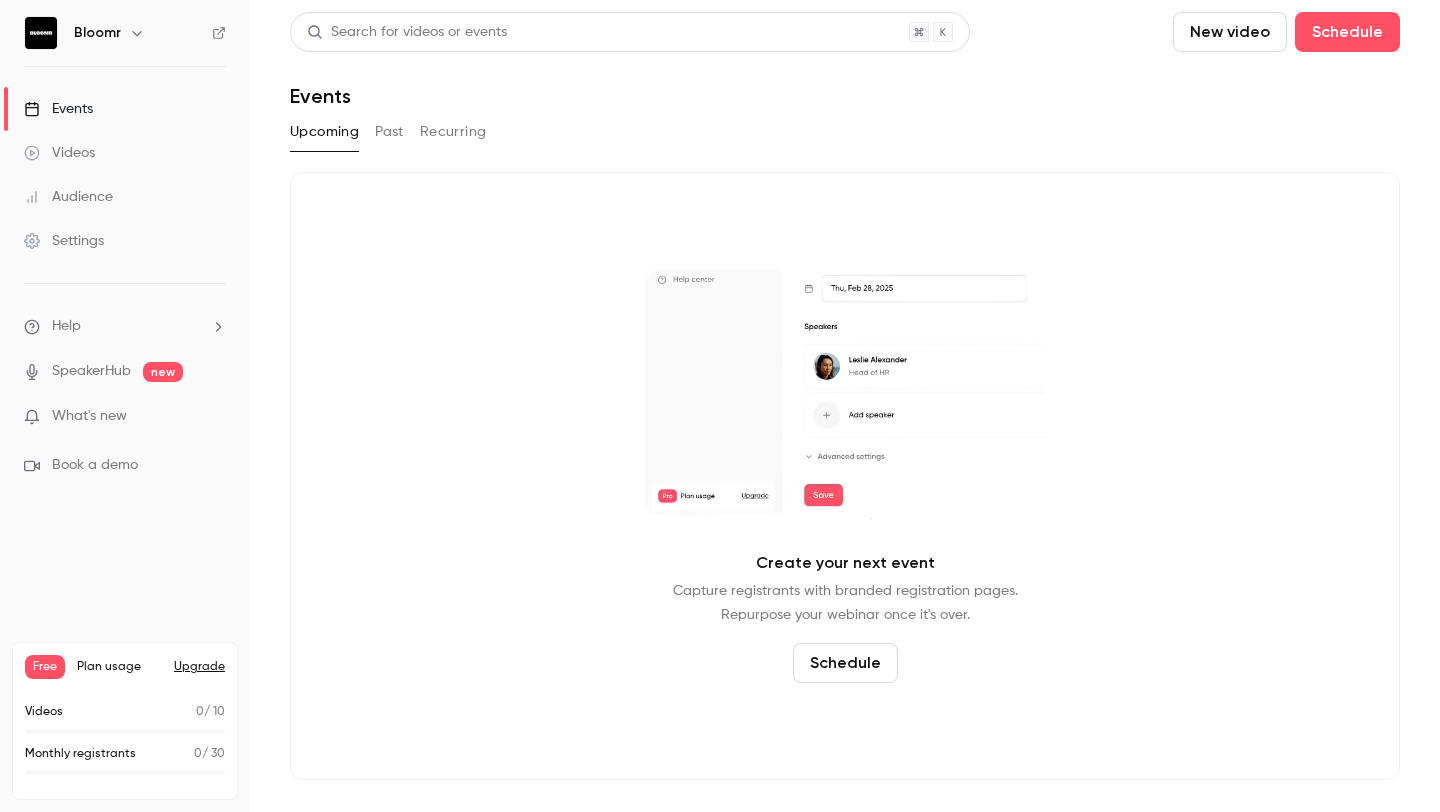 click on "Bloomr" at bounding box center [135, 33] 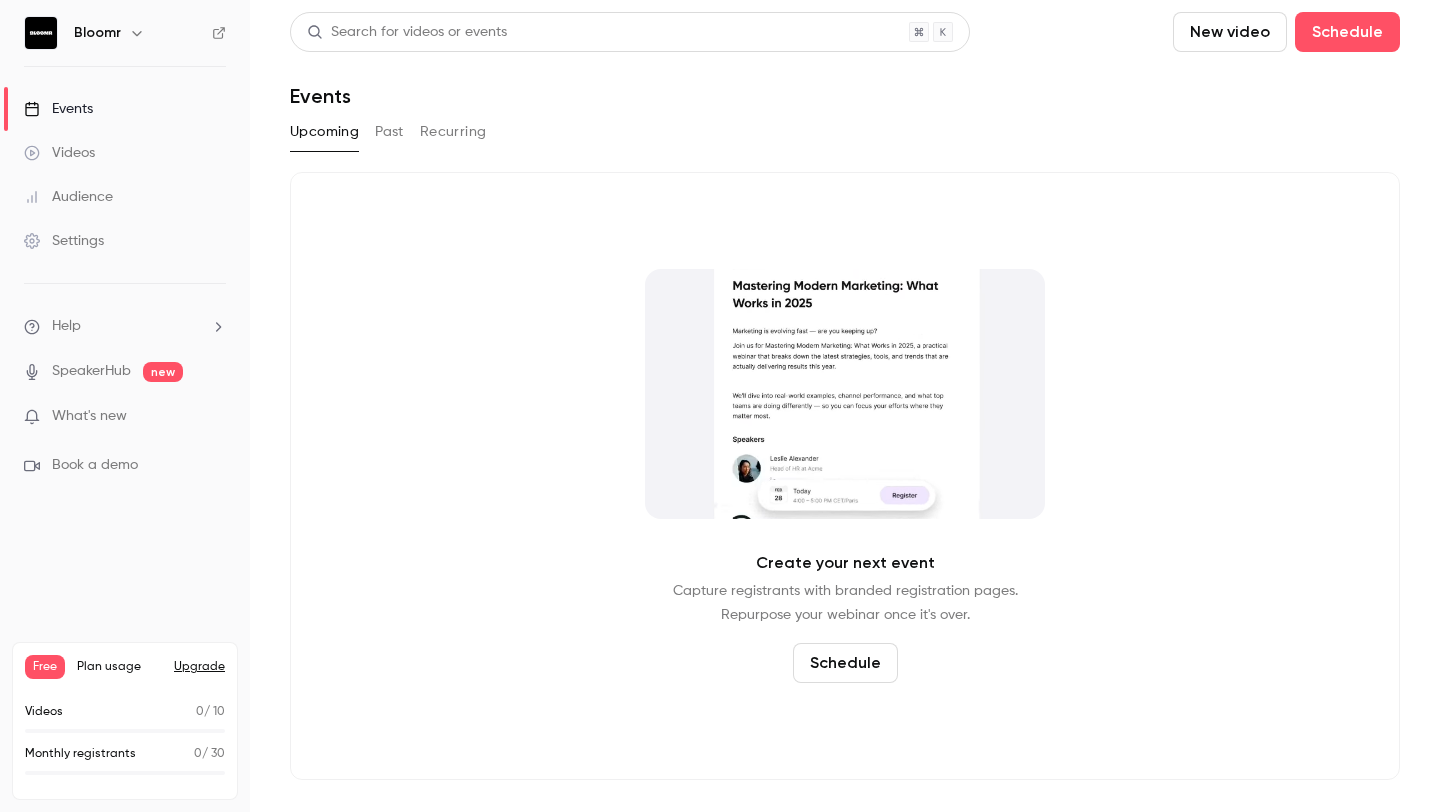 click 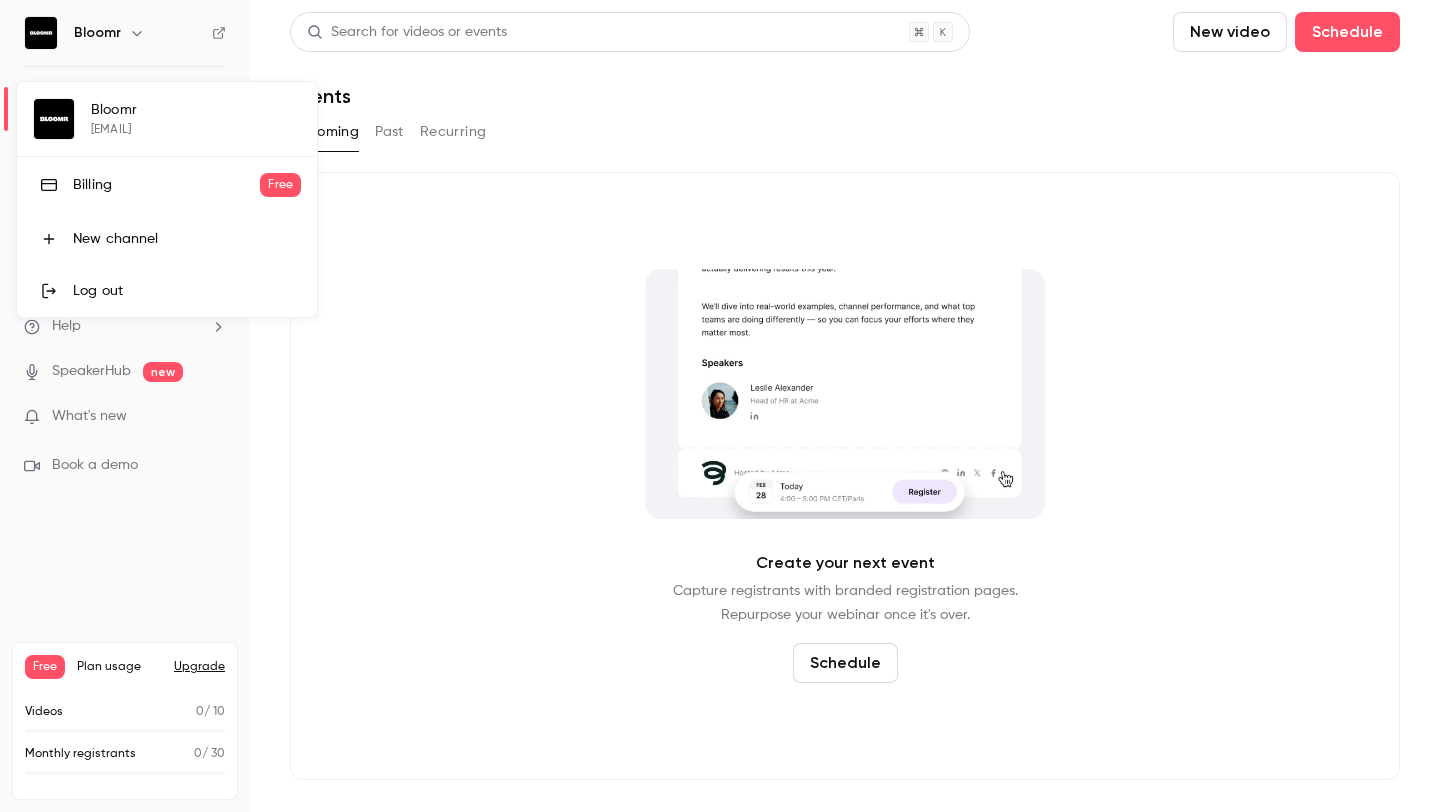 click on "Bloomr [EMAIL] Billing Free New channel Log out" at bounding box center (167, 199) 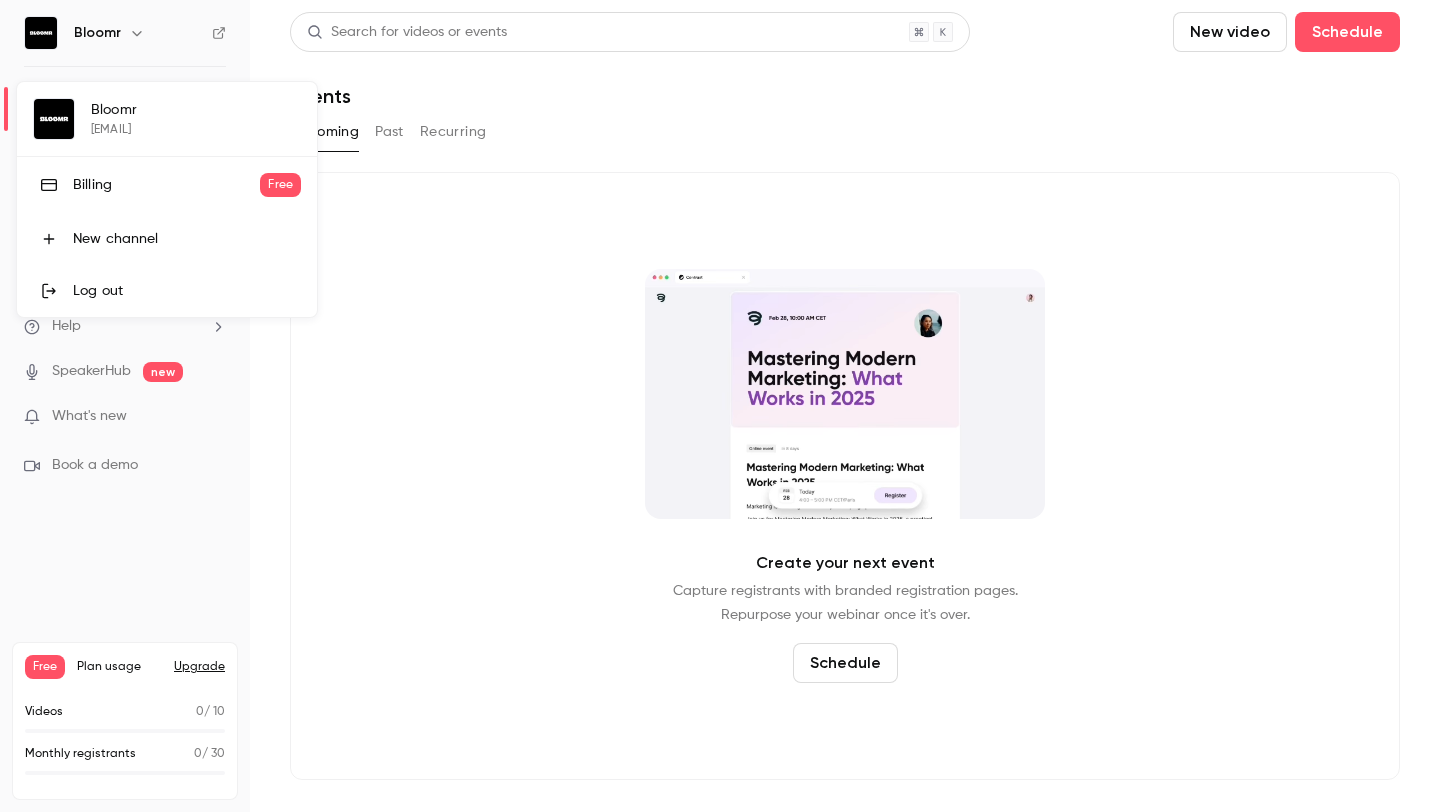 click at bounding box center (720, 406) 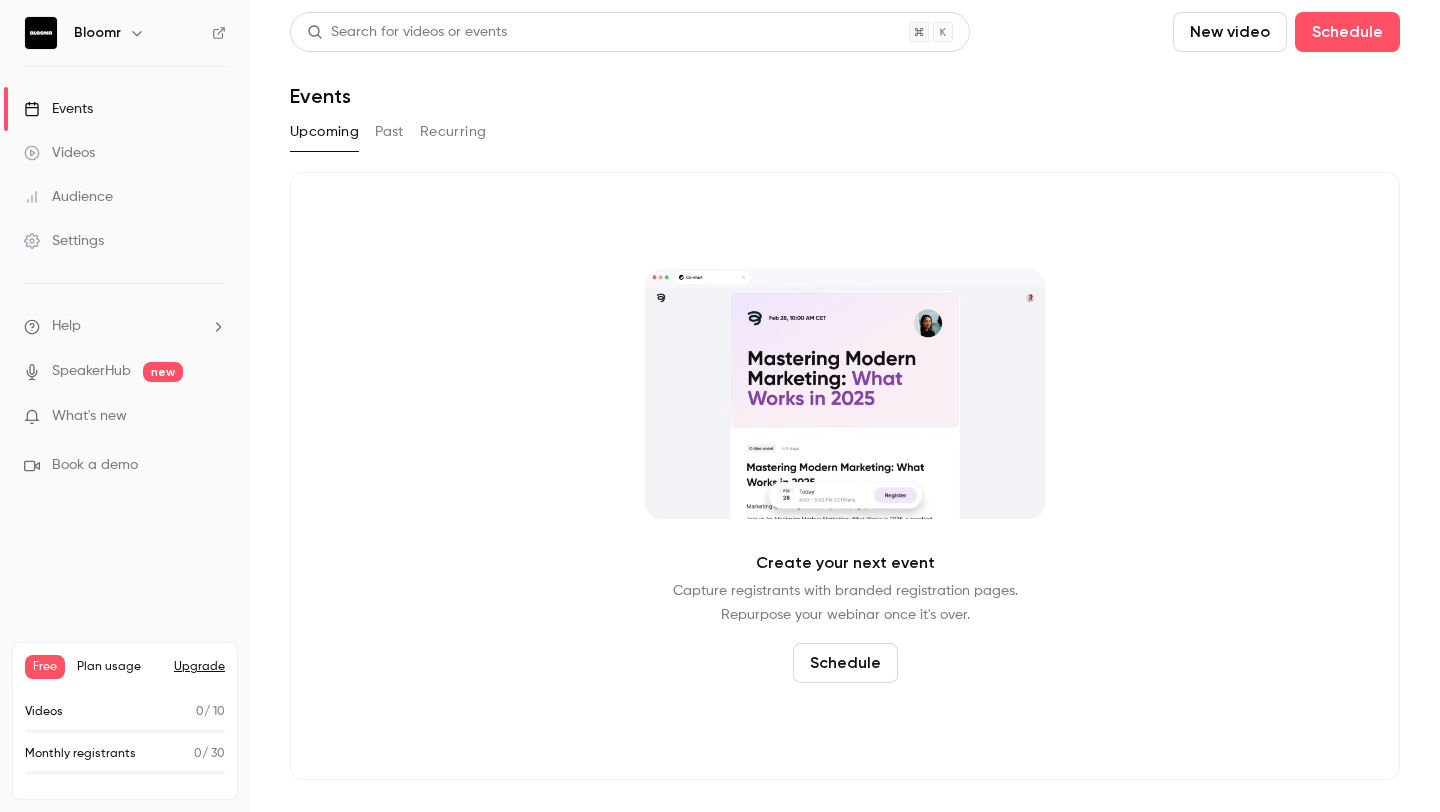 click at bounding box center (41, 33) 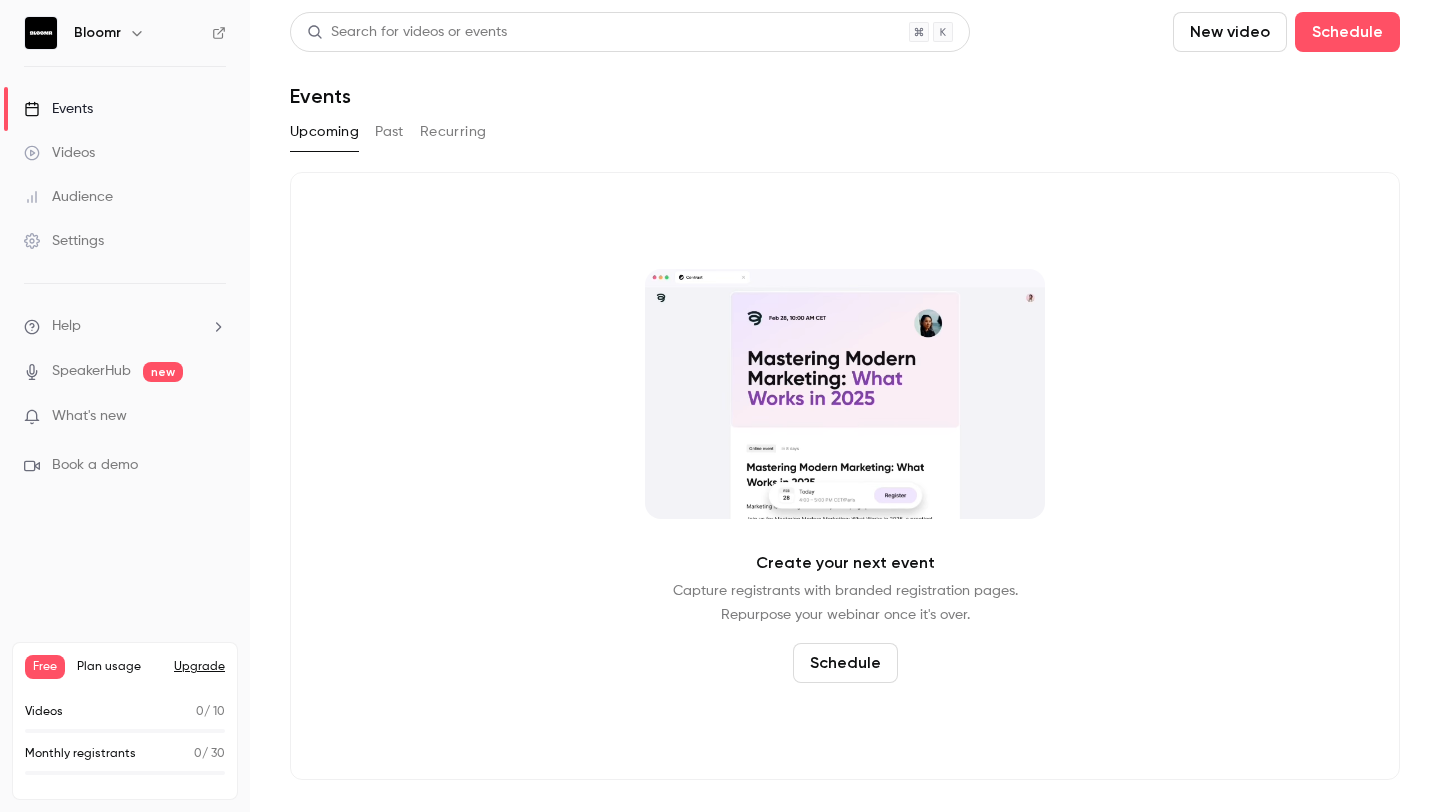 click on "Settings" at bounding box center (125, 241) 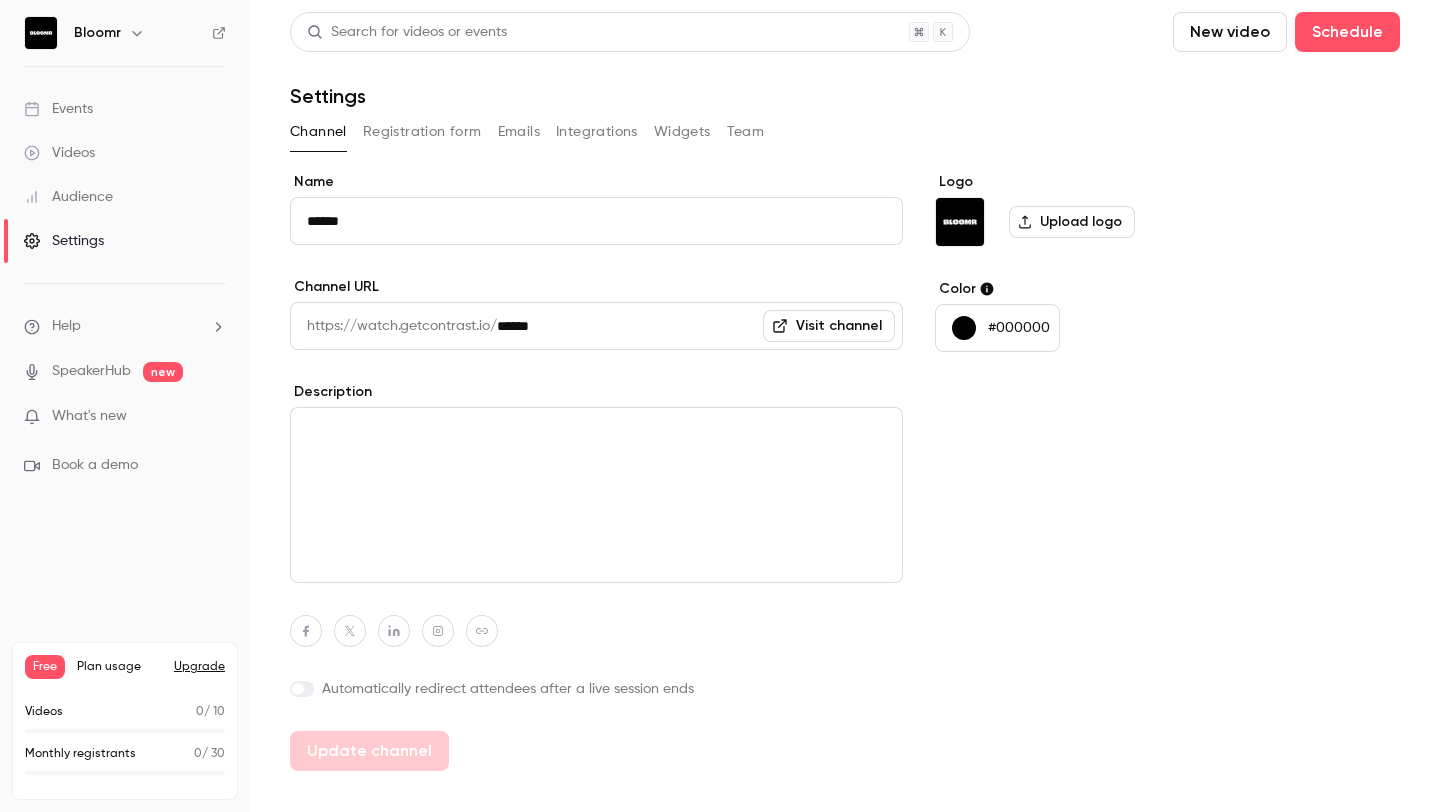 click on "#000000" at bounding box center [997, 328] 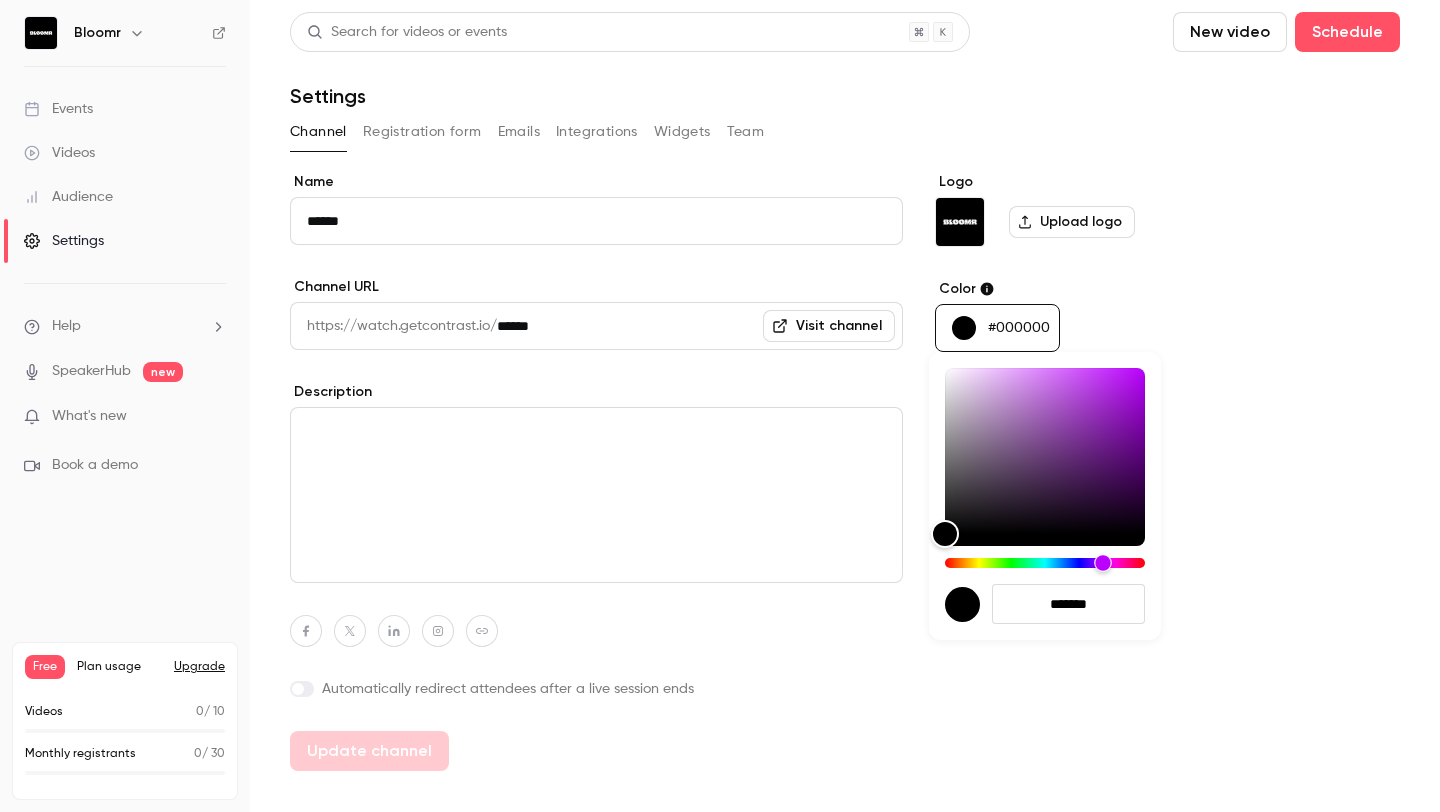 drag, startPoint x: 946, startPoint y: 562, endPoint x: 1103, endPoint y: 544, distance: 158.02847 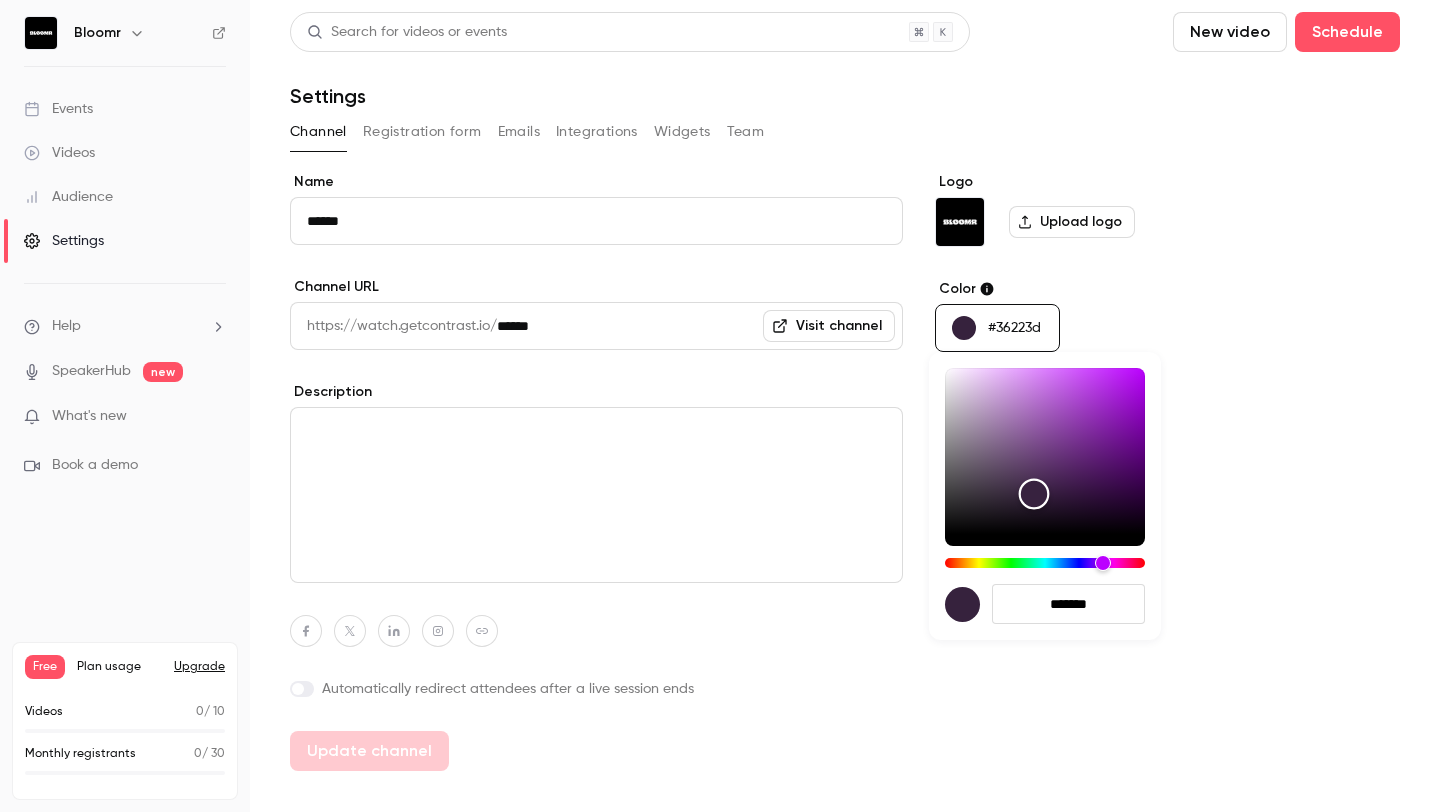 type on "*******" 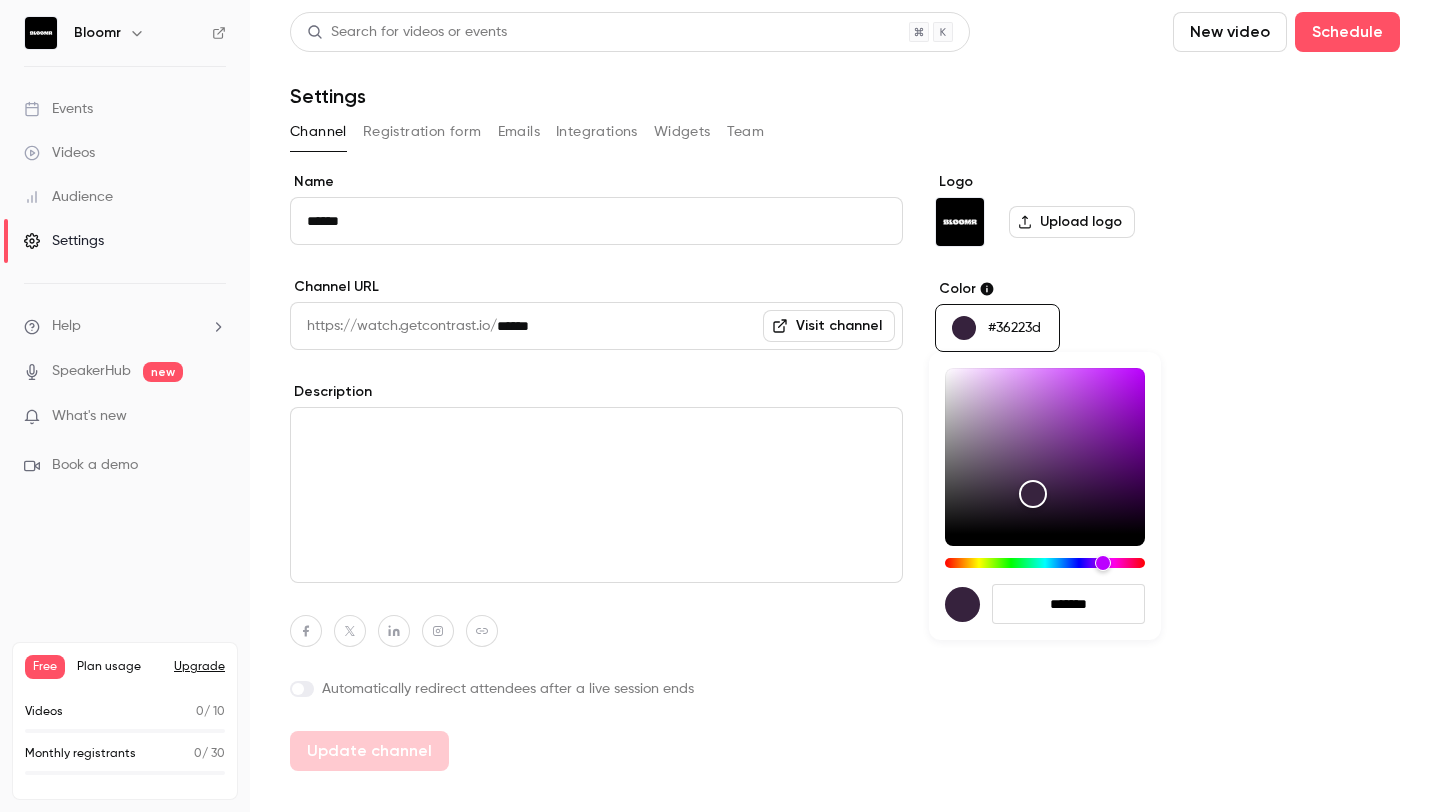 click at bounding box center [720, 406] 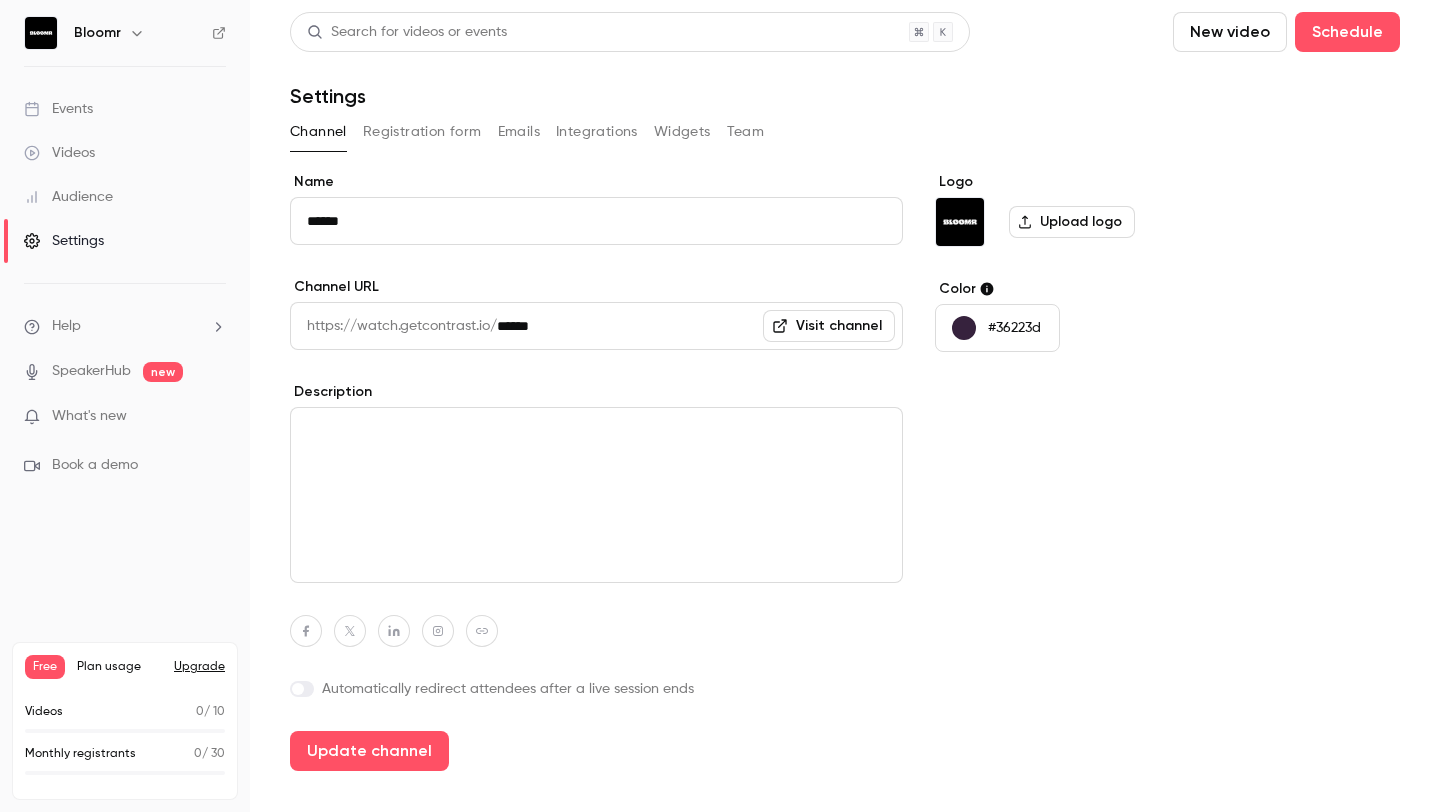 click on "#36223d" at bounding box center (1014, 328) 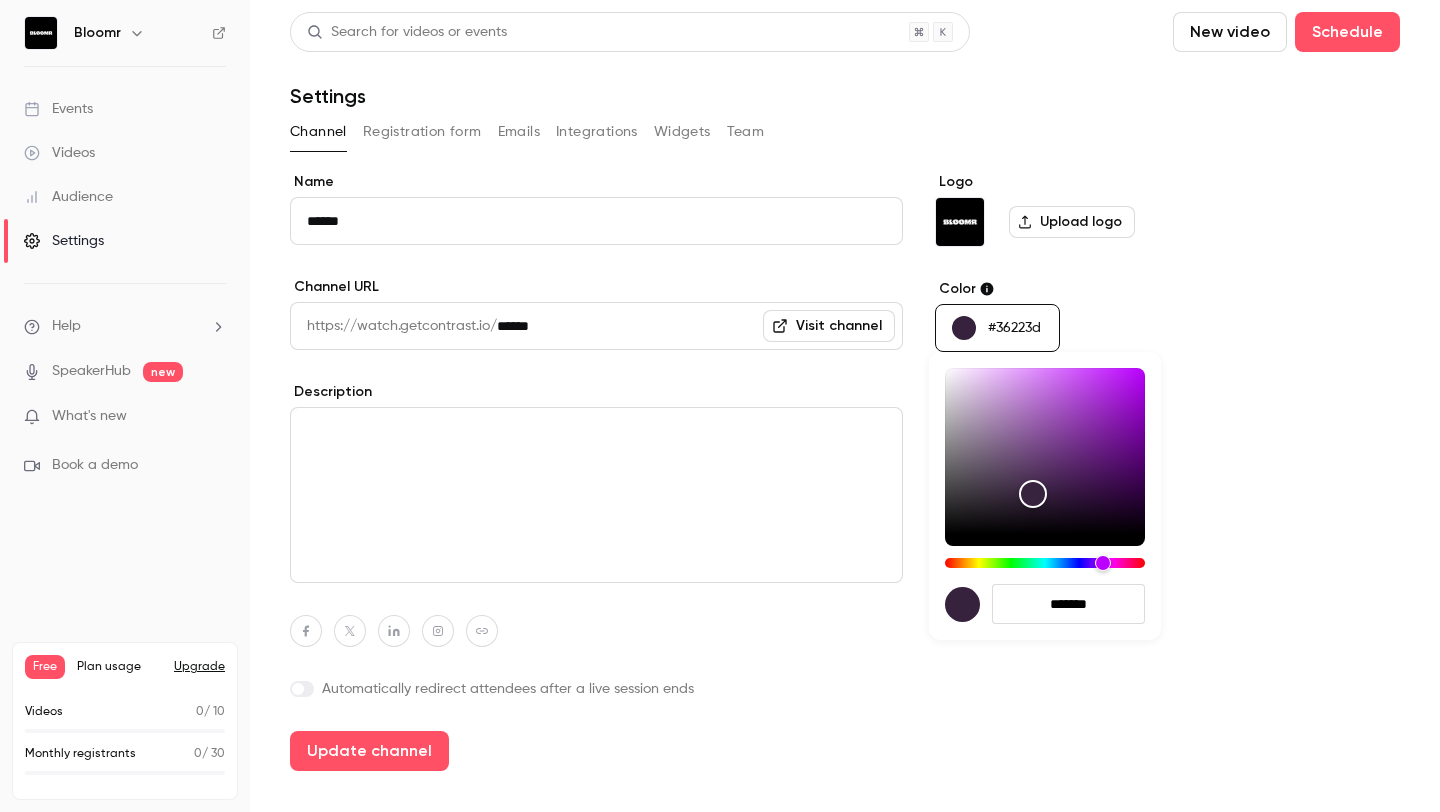 drag, startPoint x: 1103, startPoint y: 609, endPoint x: 1034, endPoint y: 603, distance: 69.260376 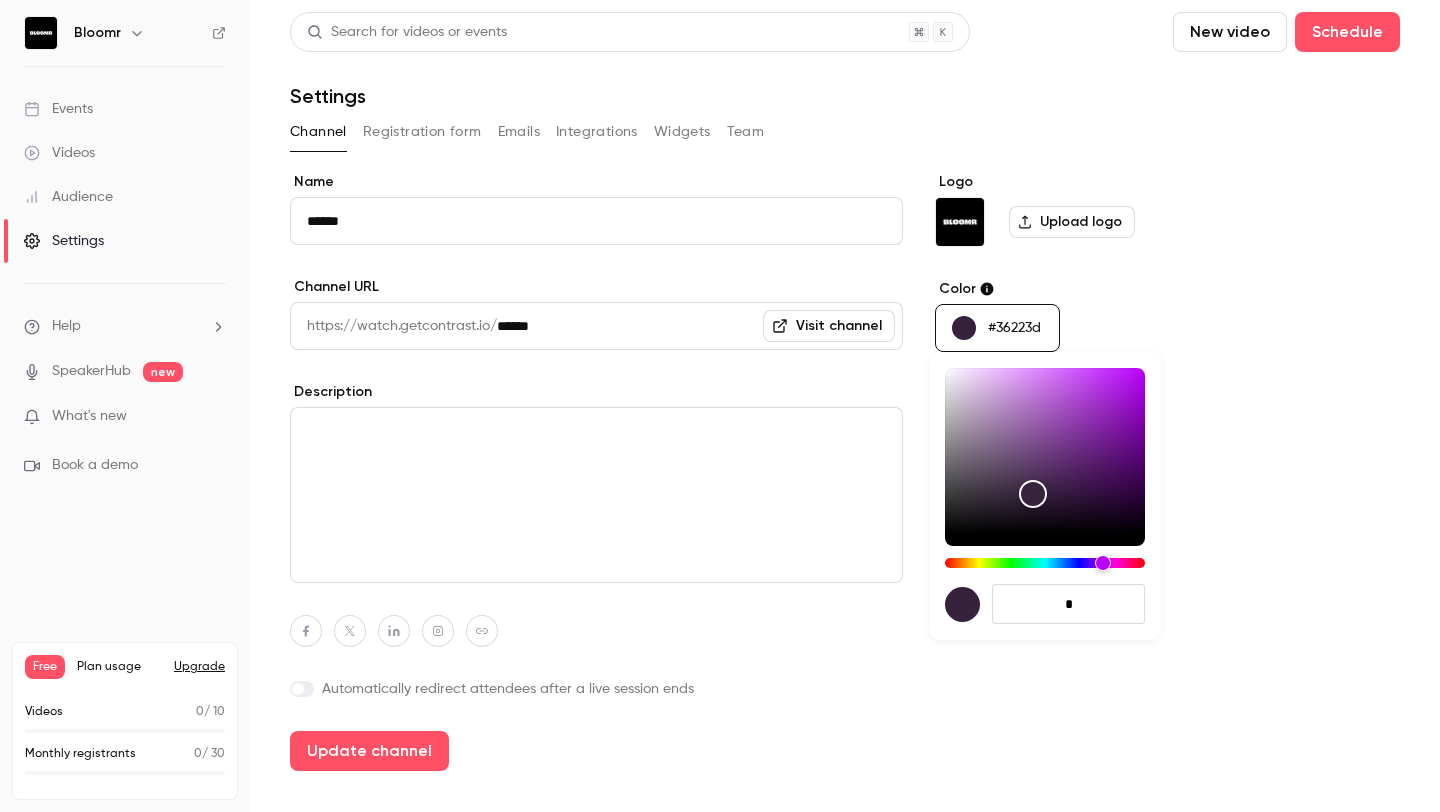 paste on "******" 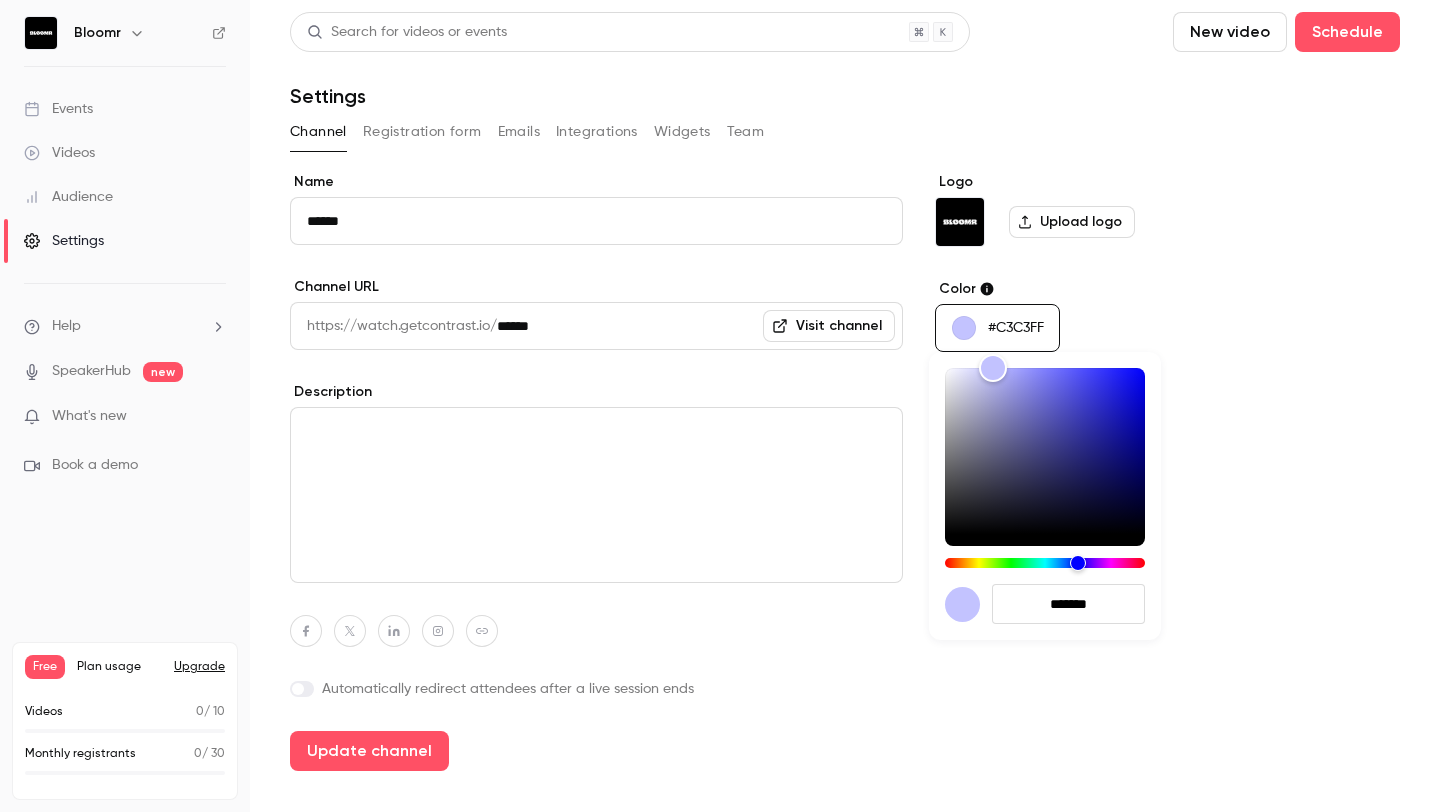 type on "*******" 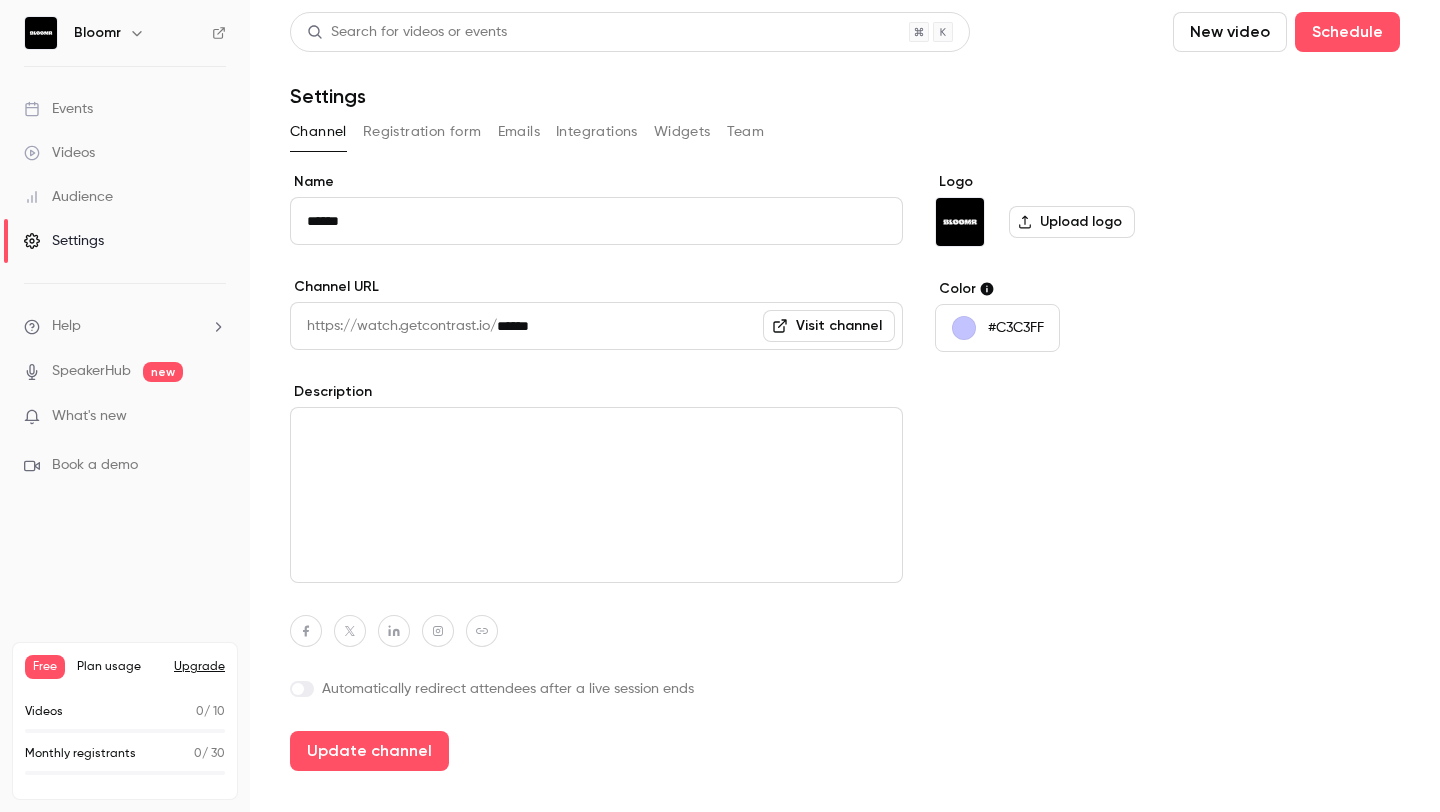 click on "Search for videos or events New video Schedule Settings Channel Registration form Emails Integrations Widgets Team Name ****** Channel URL https://watch.getcontrast.io/ ****** Visit channel Description Automatically redirect attendees after a live session ends Update channel Logo Upload logo Color #C3C3FF" at bounding box center (845, 406) 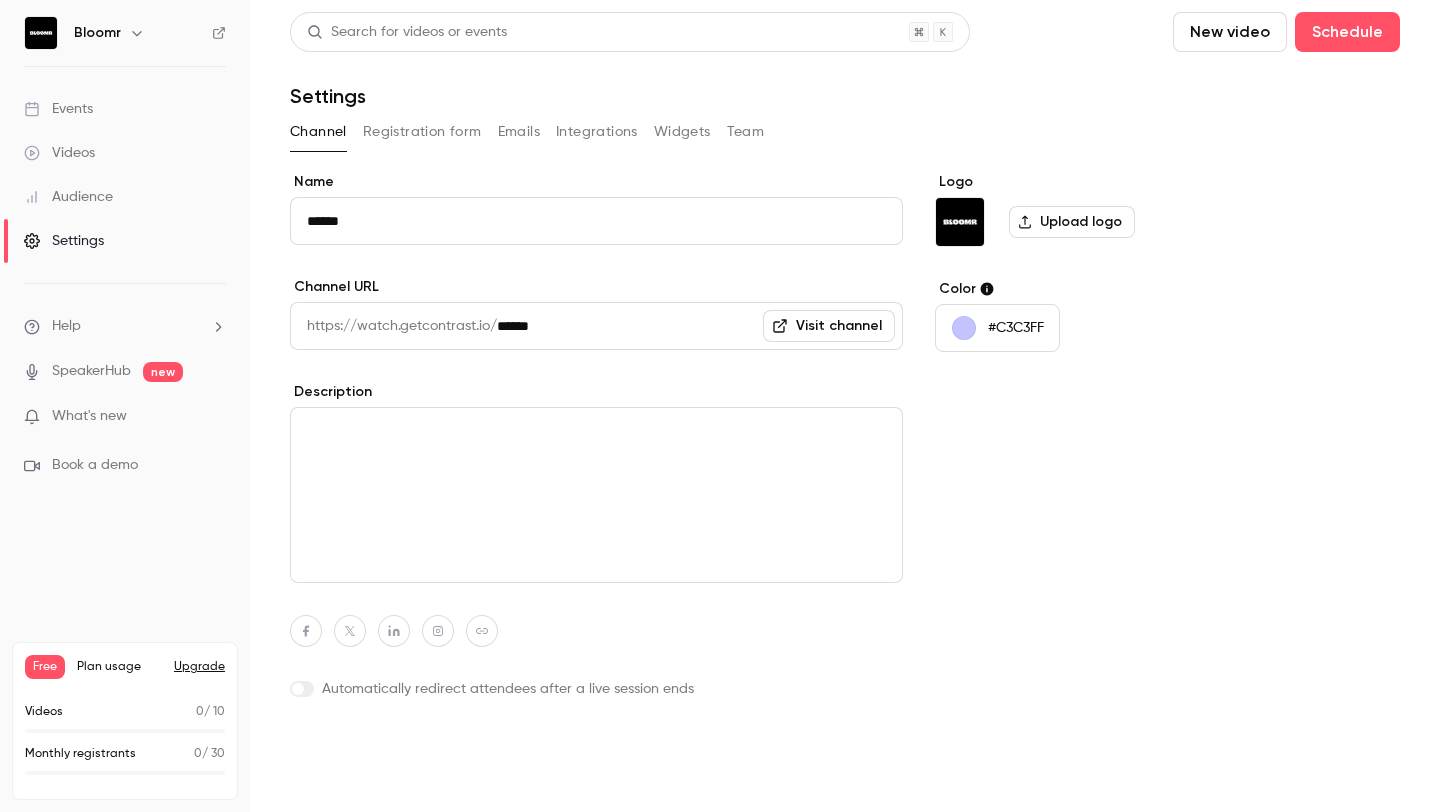 click on "Update channel" at bounding box center (369, 751) 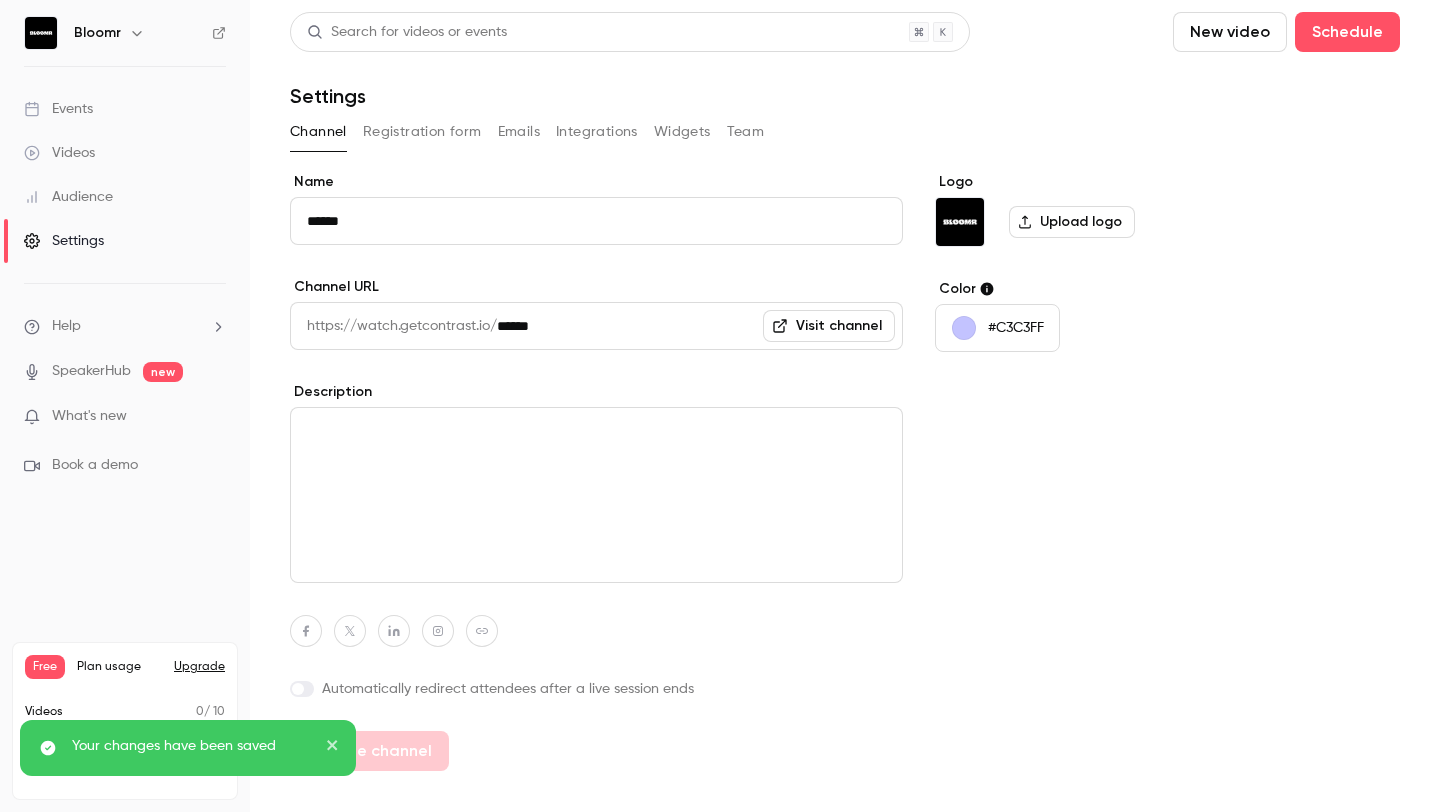 click on "Registration form" at bounding box center [422, 132] 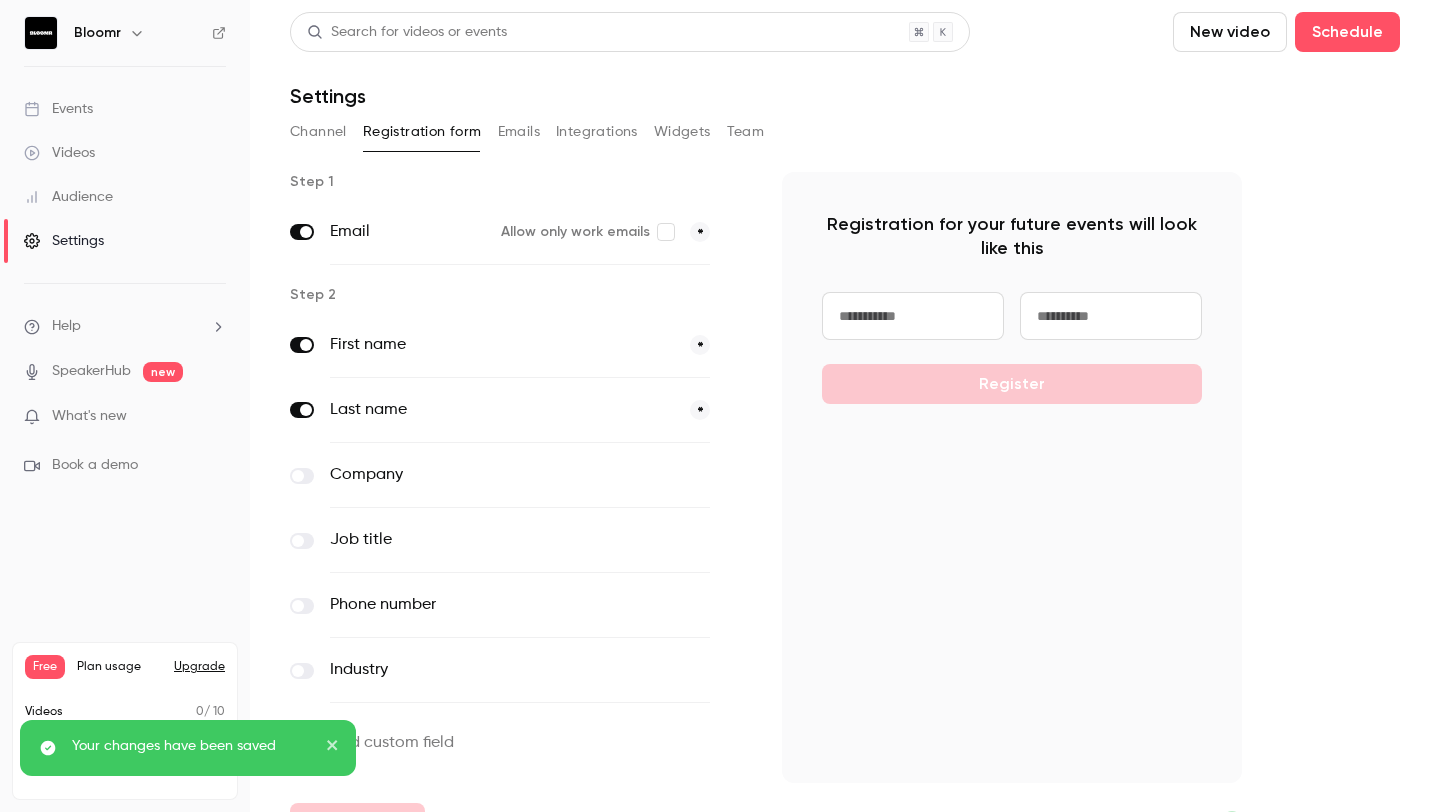 click on "Channel Registration form Emails Integrations Widgets Team" at bounding box center [845, 132] 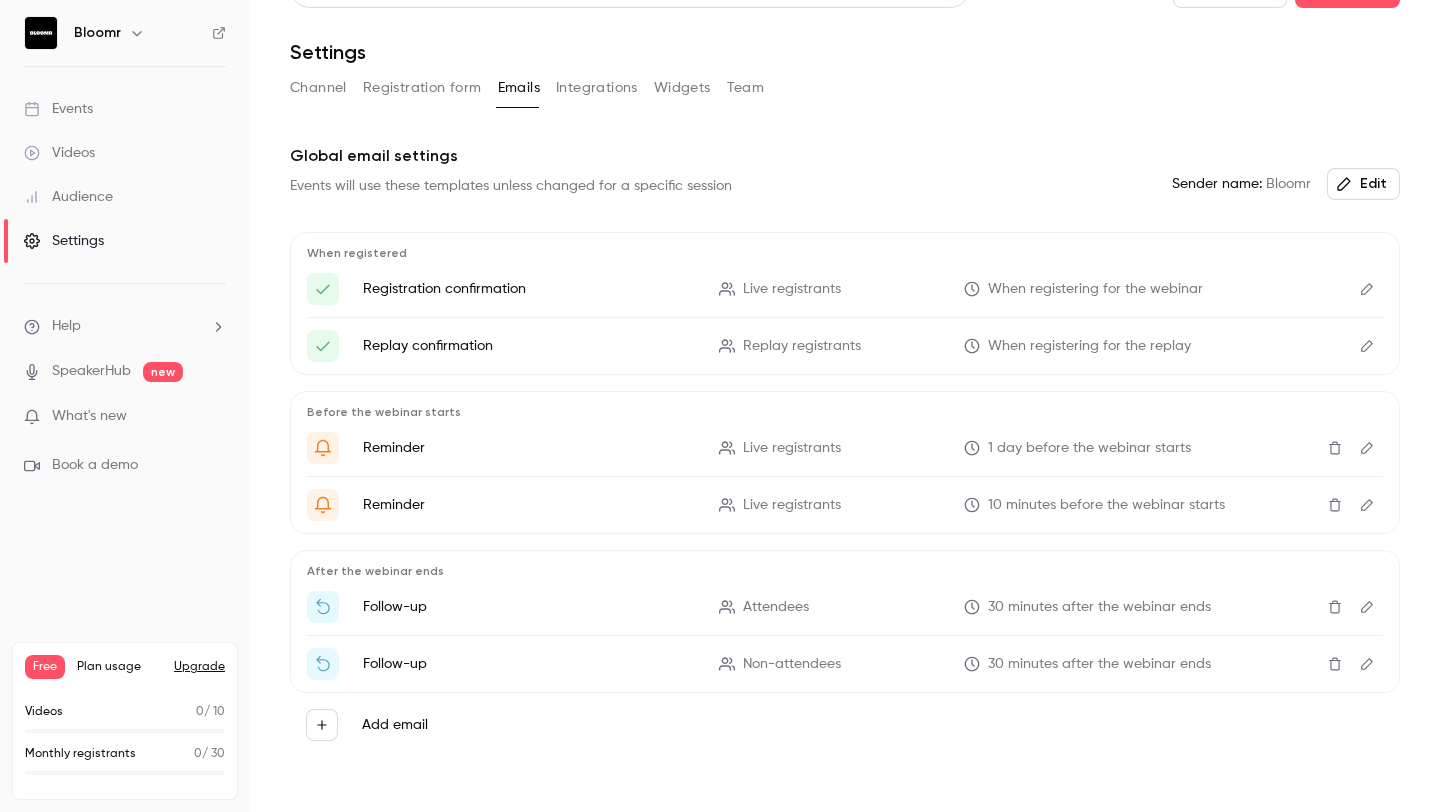 scroll, scrollTop: 43, scrollLeft: 0, axis: vertical 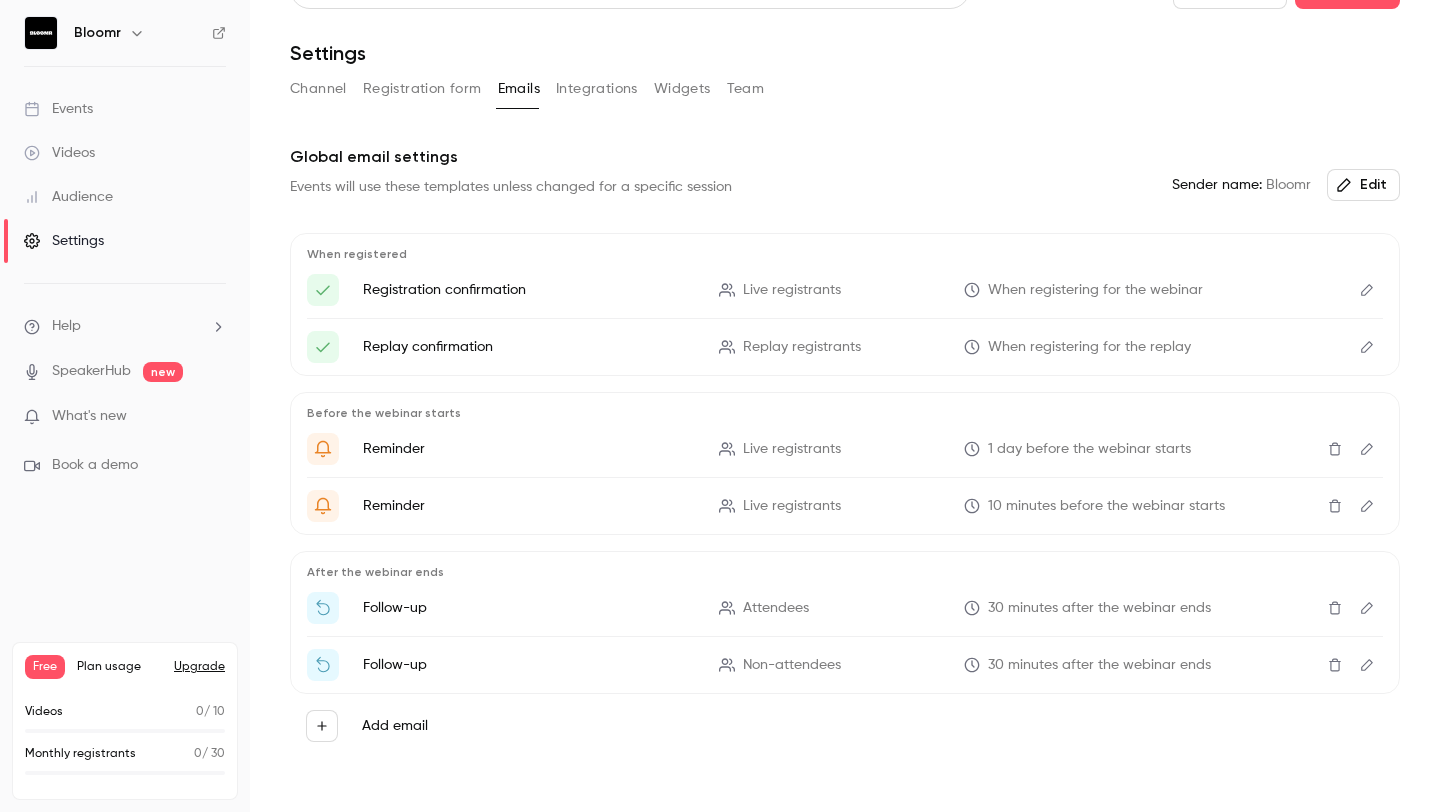 click 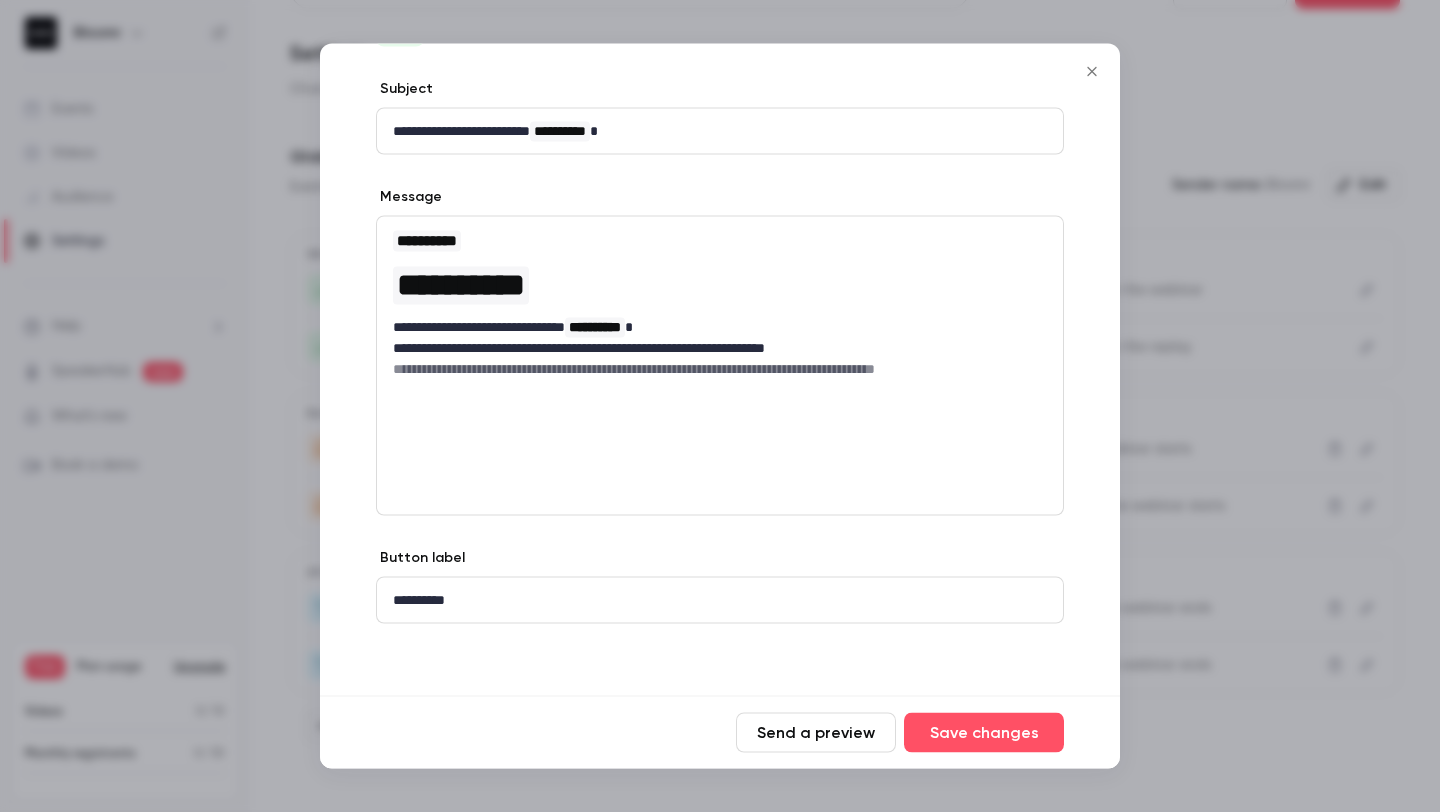 scroll, scrollTop: 0, scrollLeft: 0, axis: both 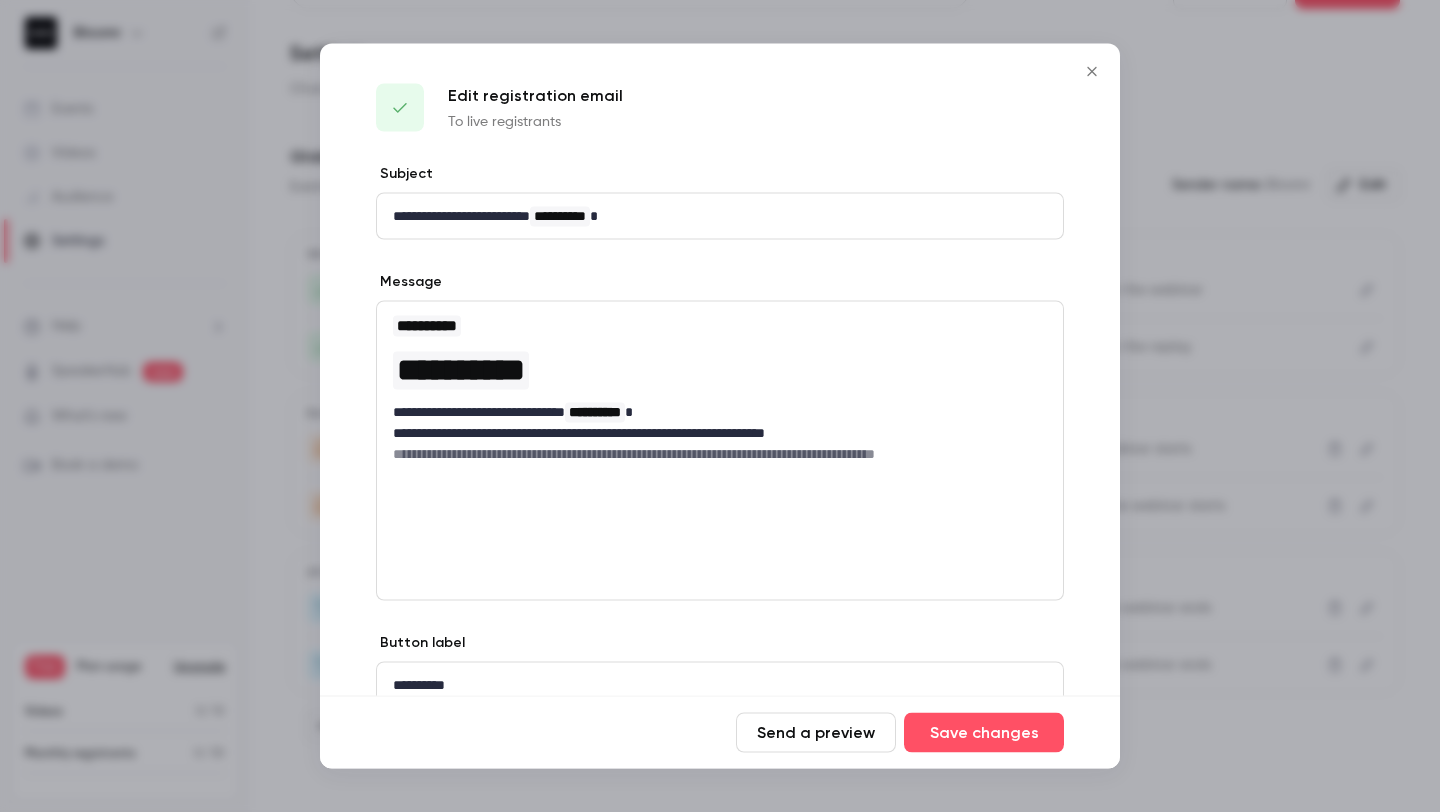 click at bounding box center [720, 406] 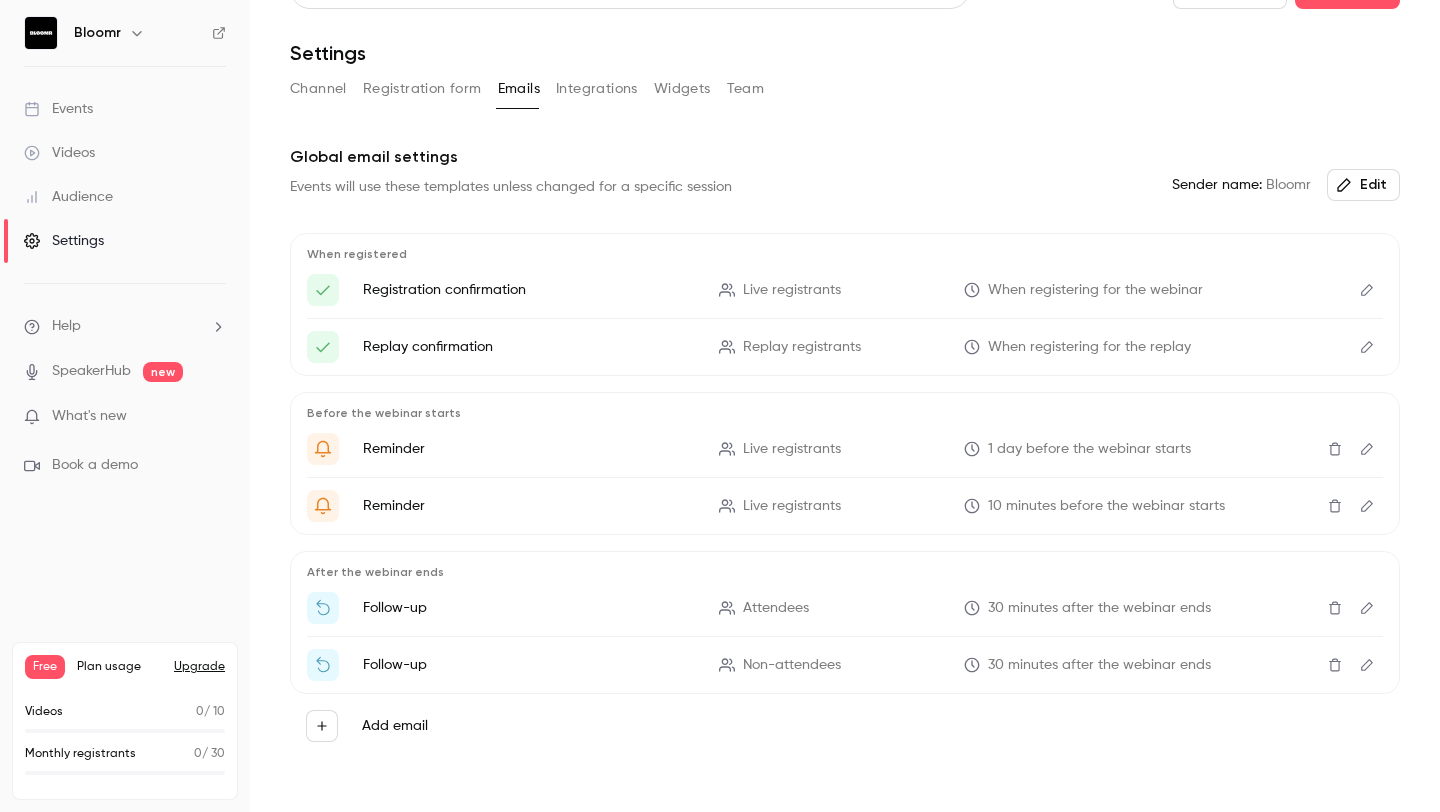 scroll, scrollTop: 0, scrollLeft: 0, axis: both 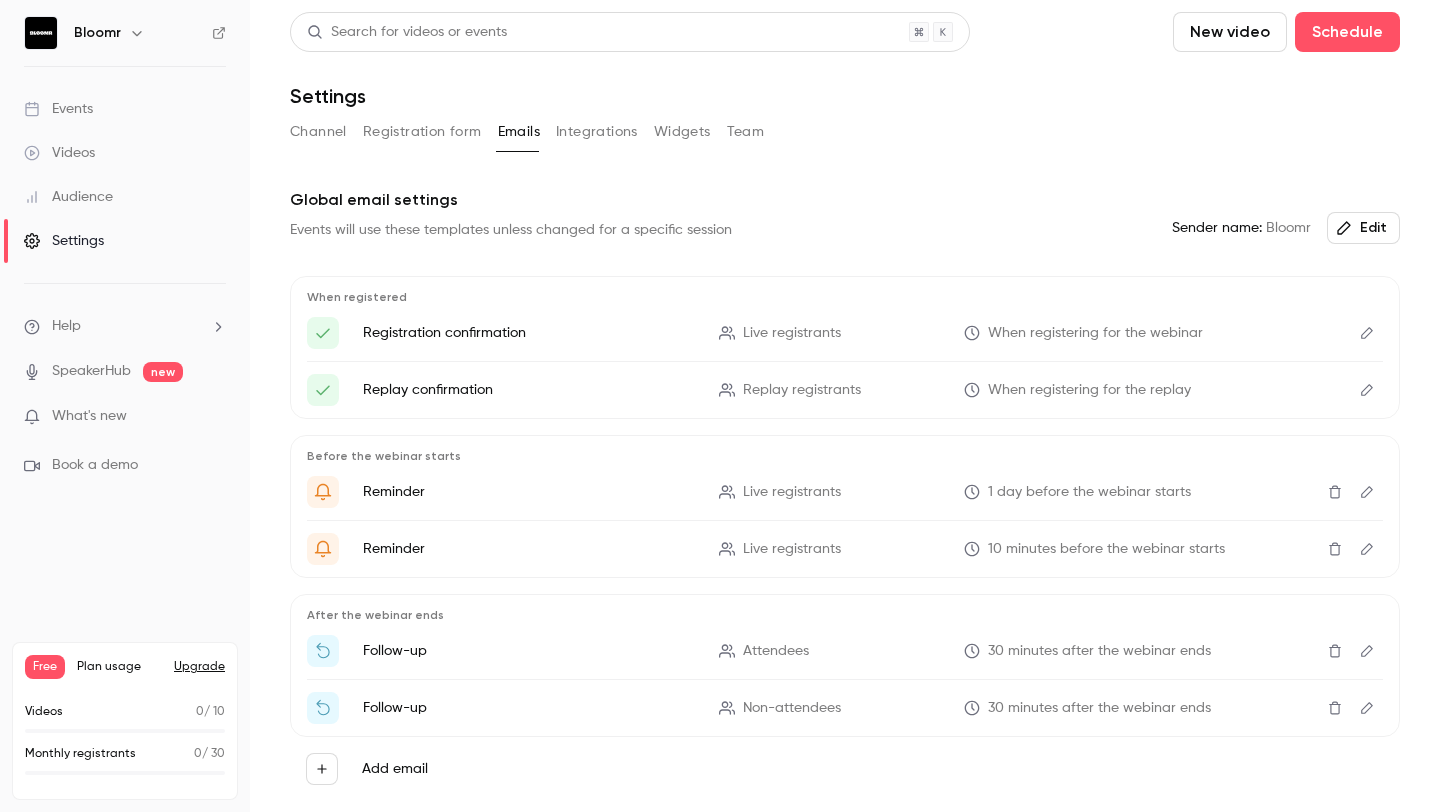 click on "SpeakerHub" at bounding box center (91, 371) 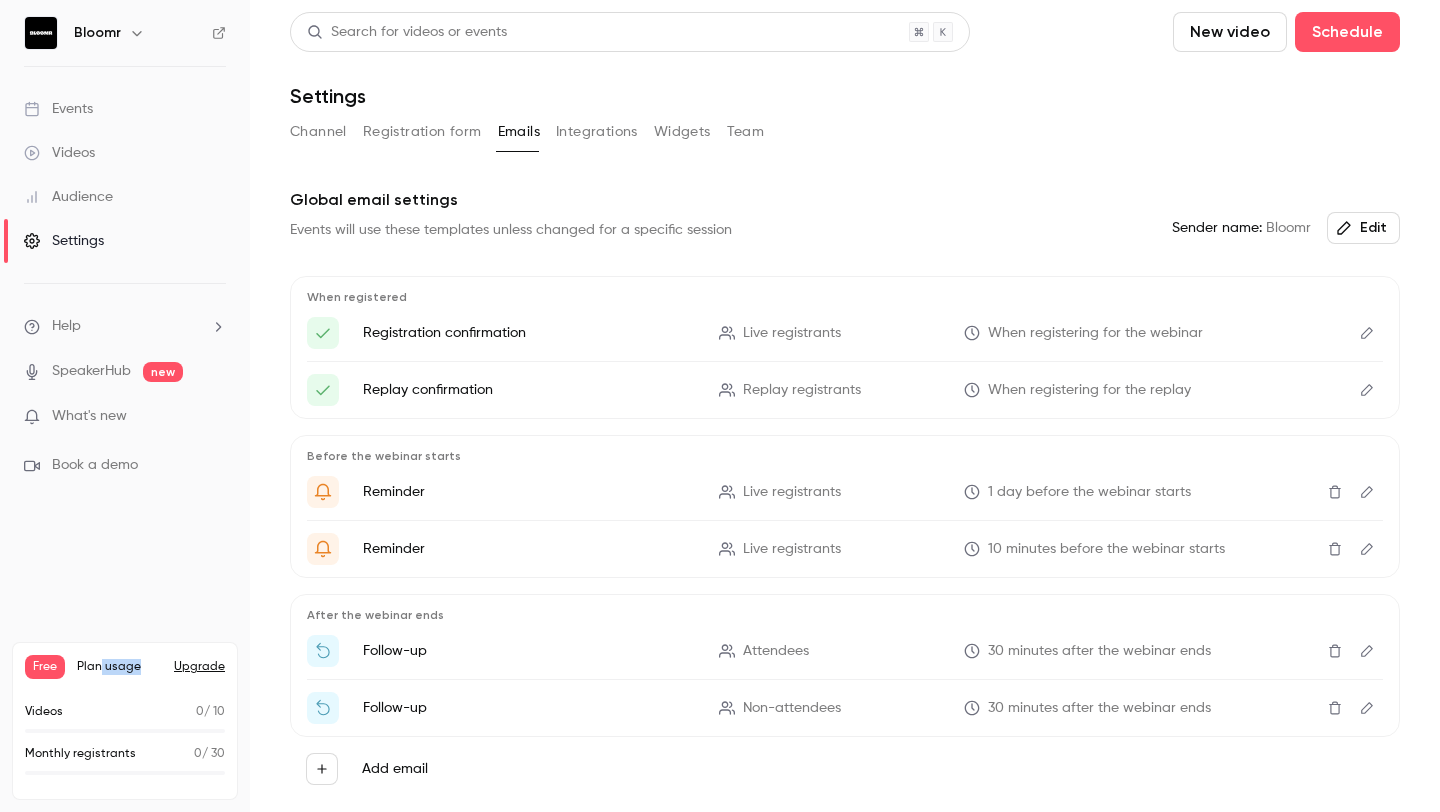 drag, startPoint x: 143, startPoint y: 667, endPoint x: 97, endPoint y: 665, distance: 46.043457 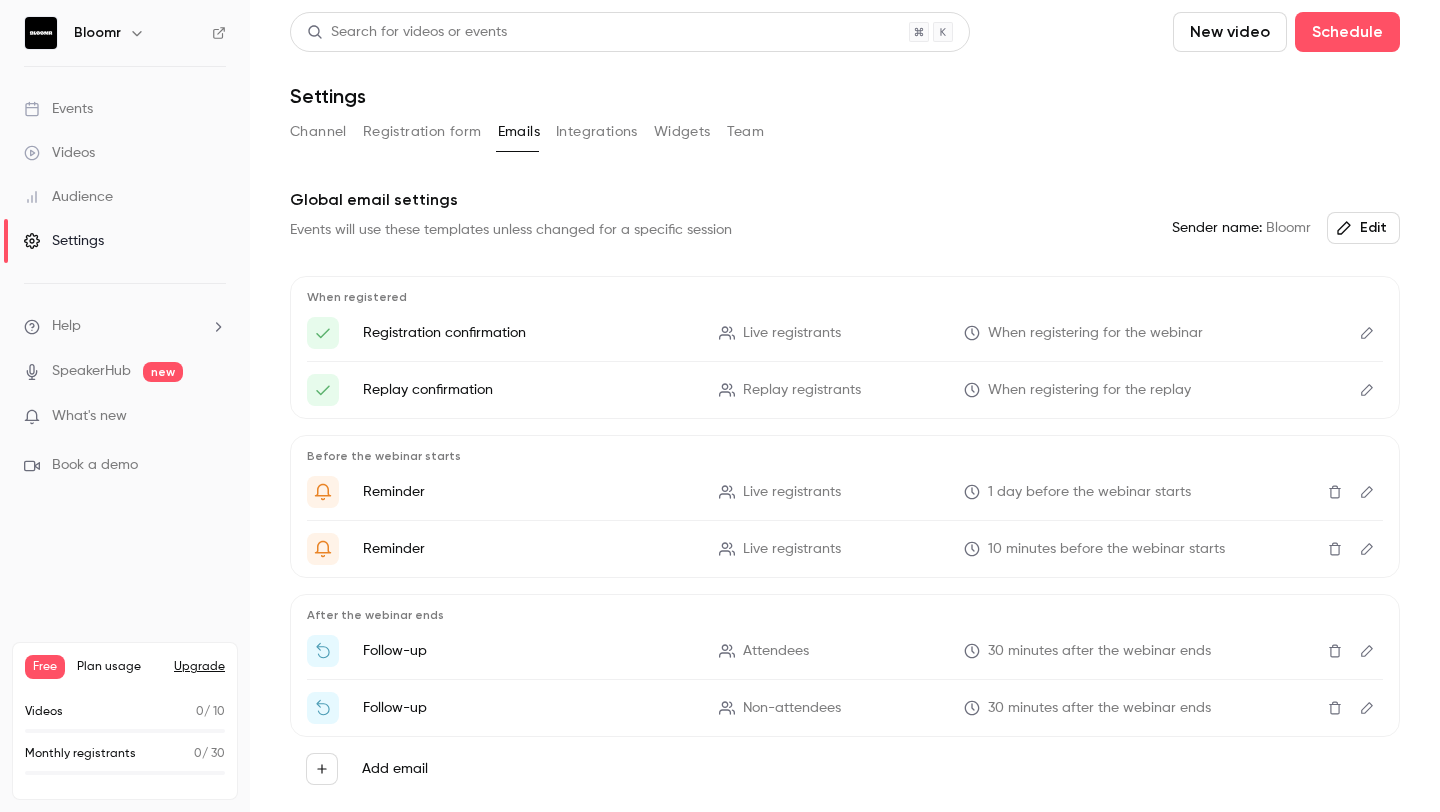 click on "Bloomr Events Videos Audience Settings Help SpeakerHub new What's new Book a demo Free Plan usage Upgrade Videos 0  / 10 Monthly registrants 0  / 30" at bounding box center (125, 406) 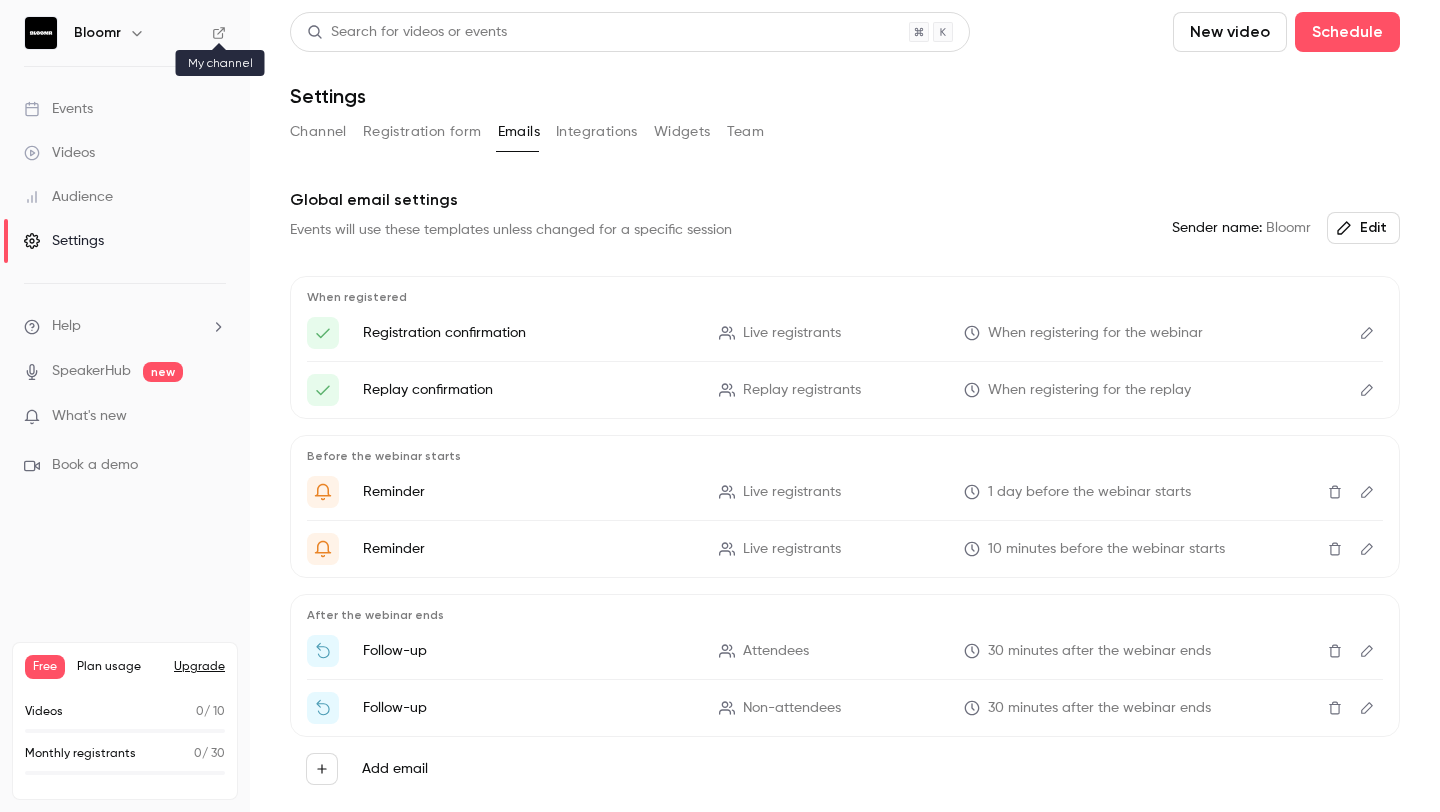 click 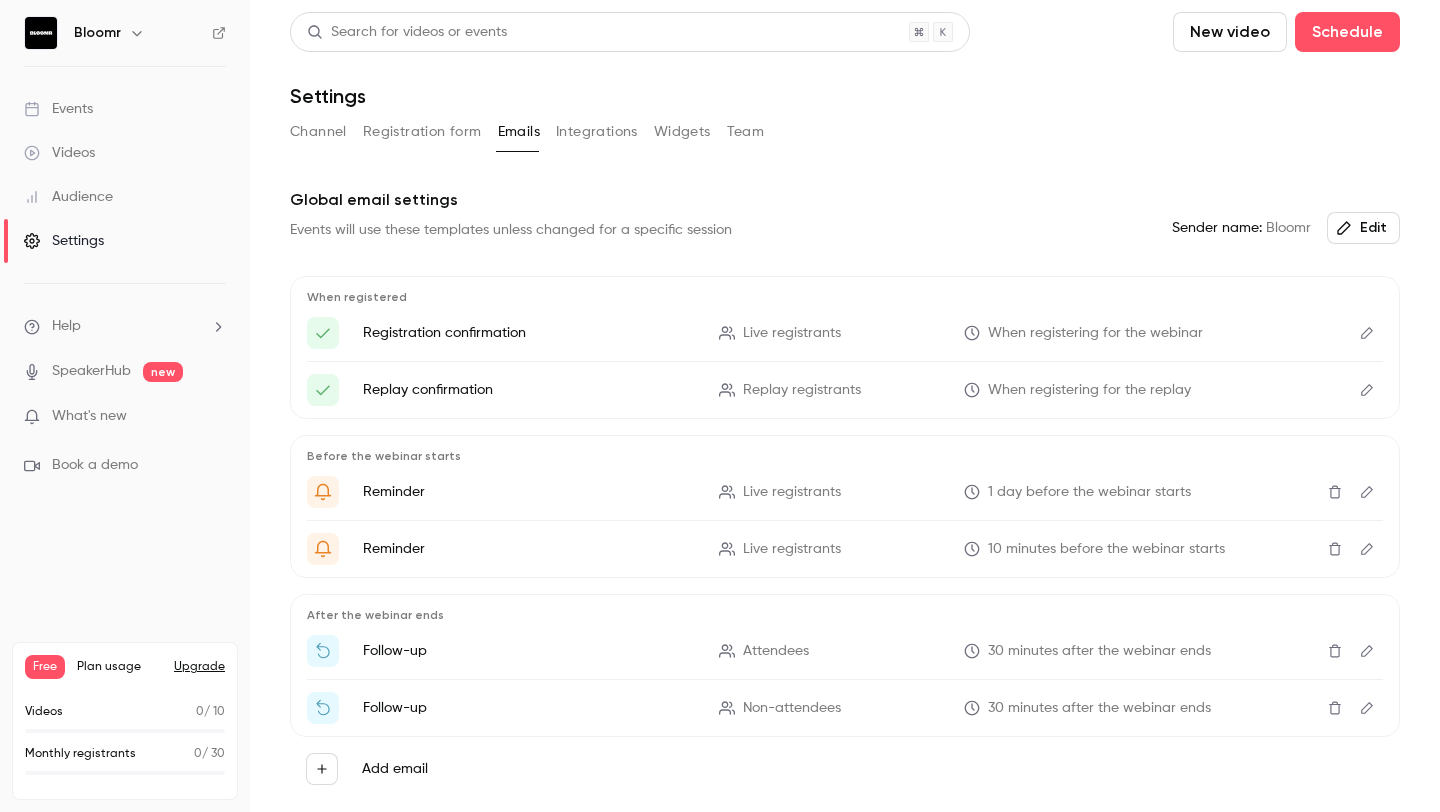 click on "Bloomr" at bounding box center (97, 33) 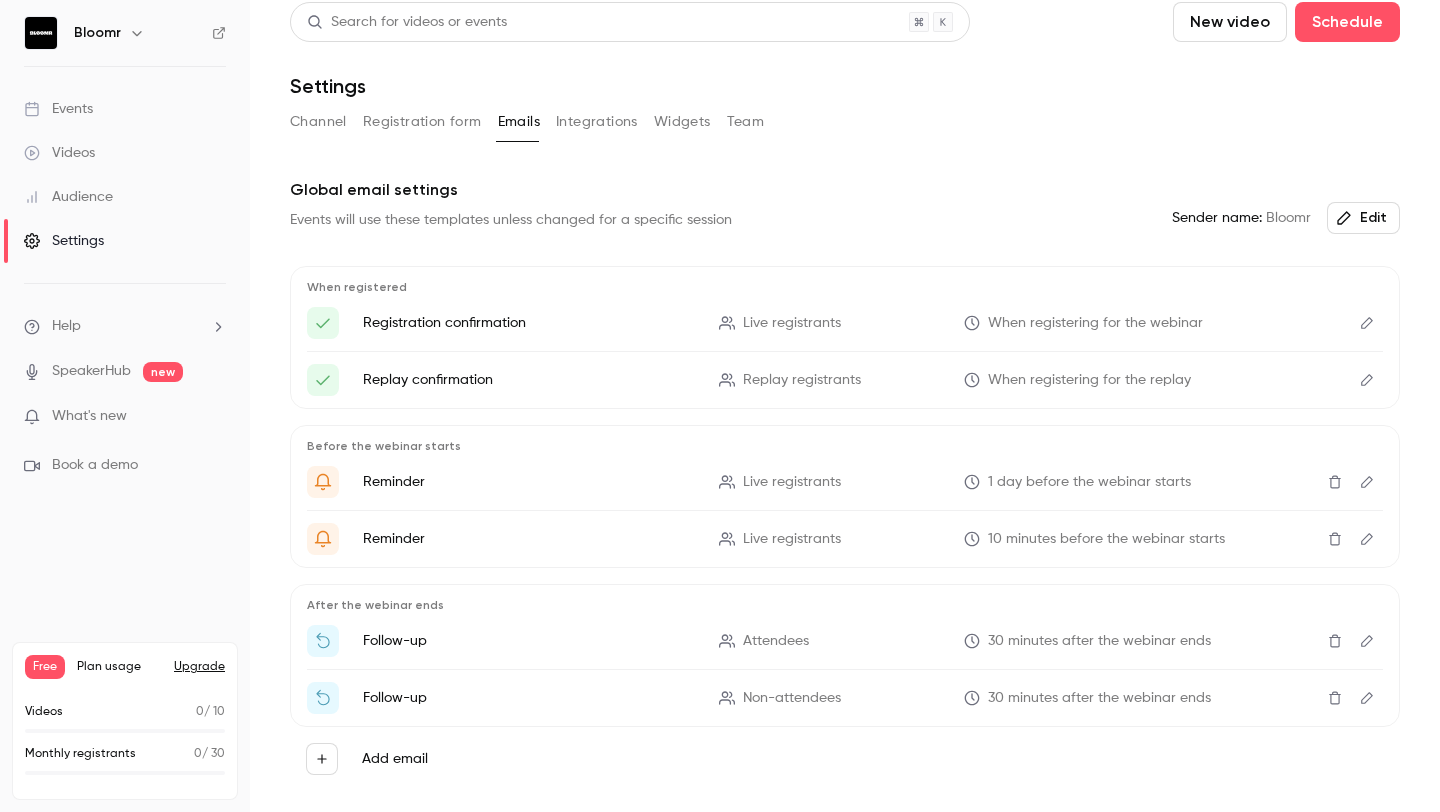 click on "Channel" at bounding box center (318, 122) 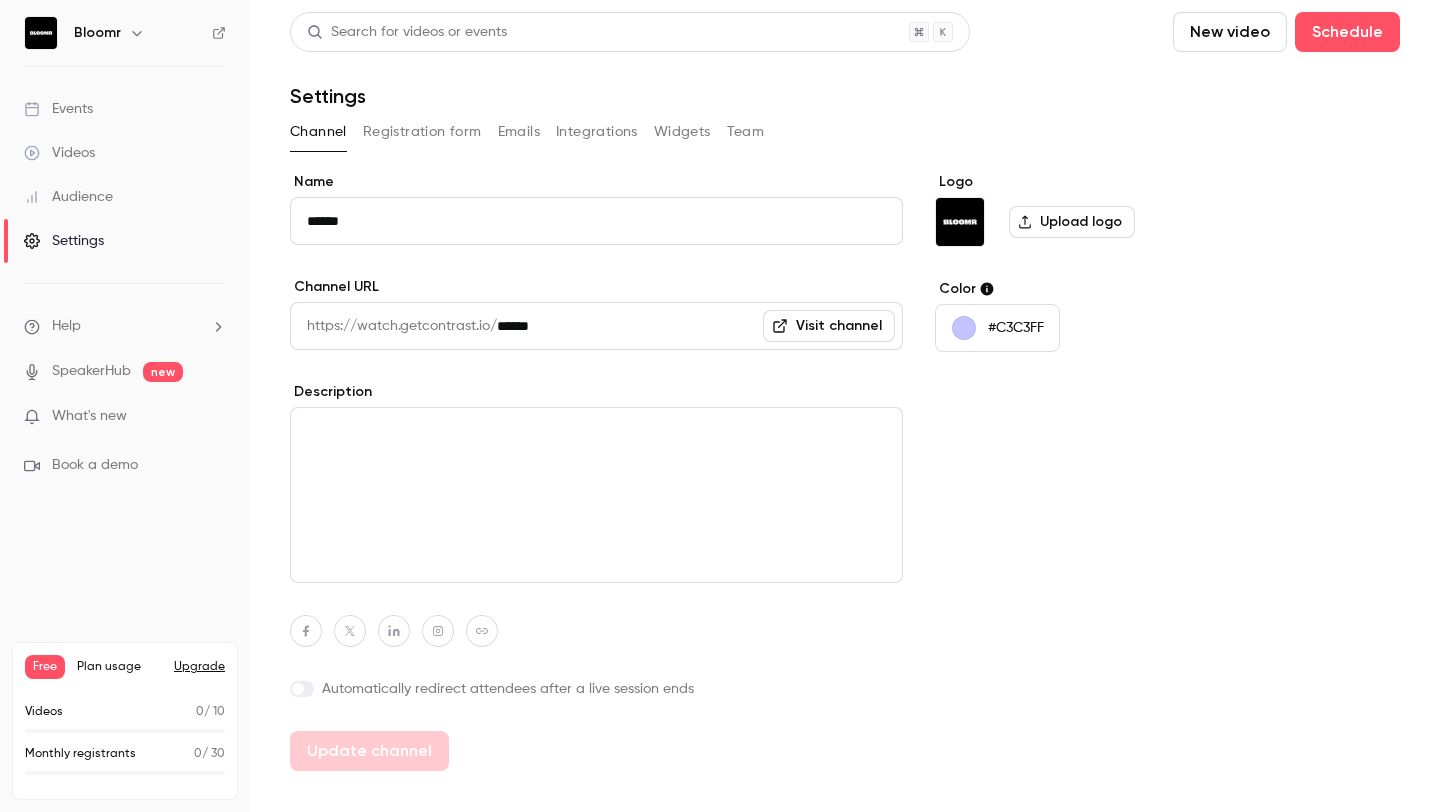click on "Team" at bounding box center [746, 132] 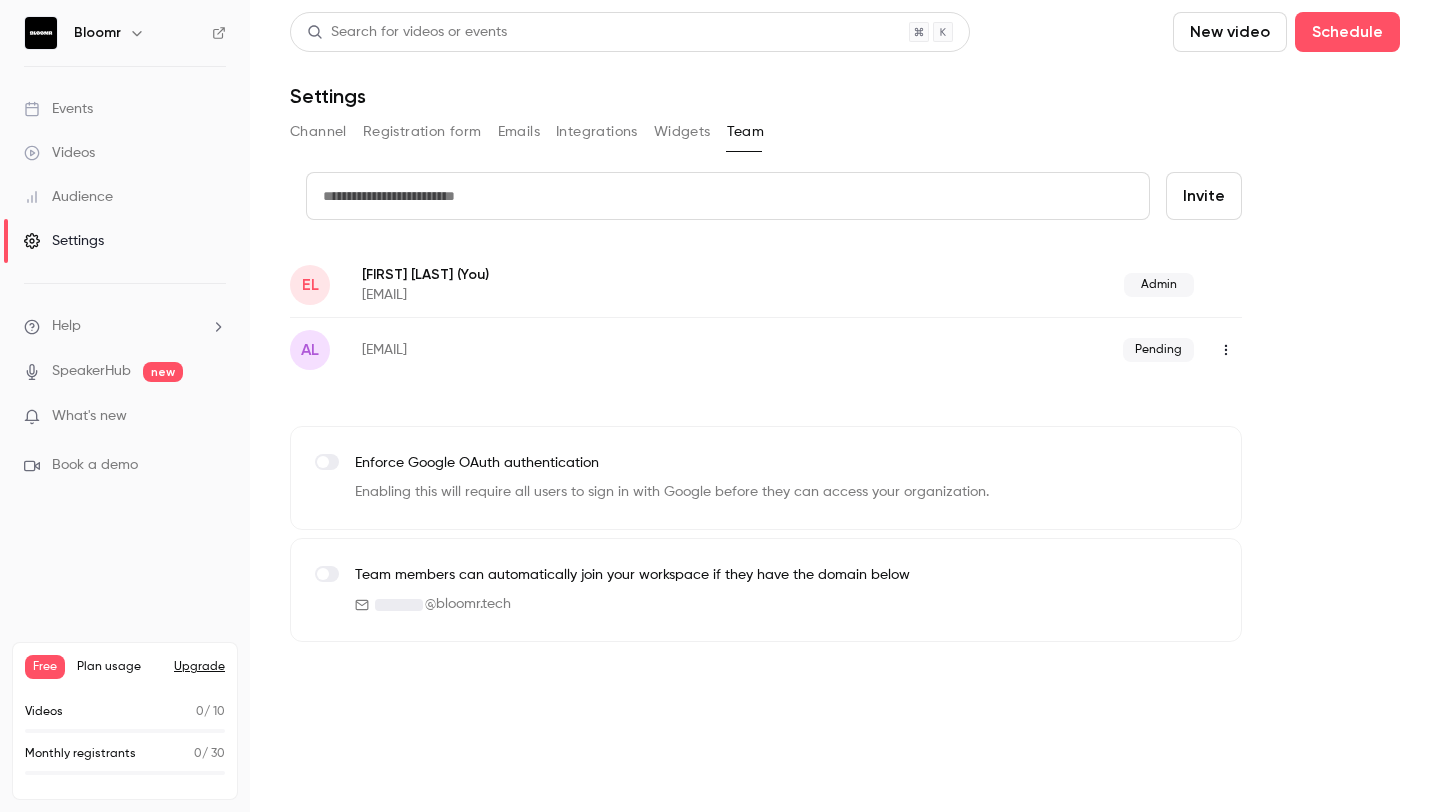 click on "Widgets" at bounding box center [682, 132] 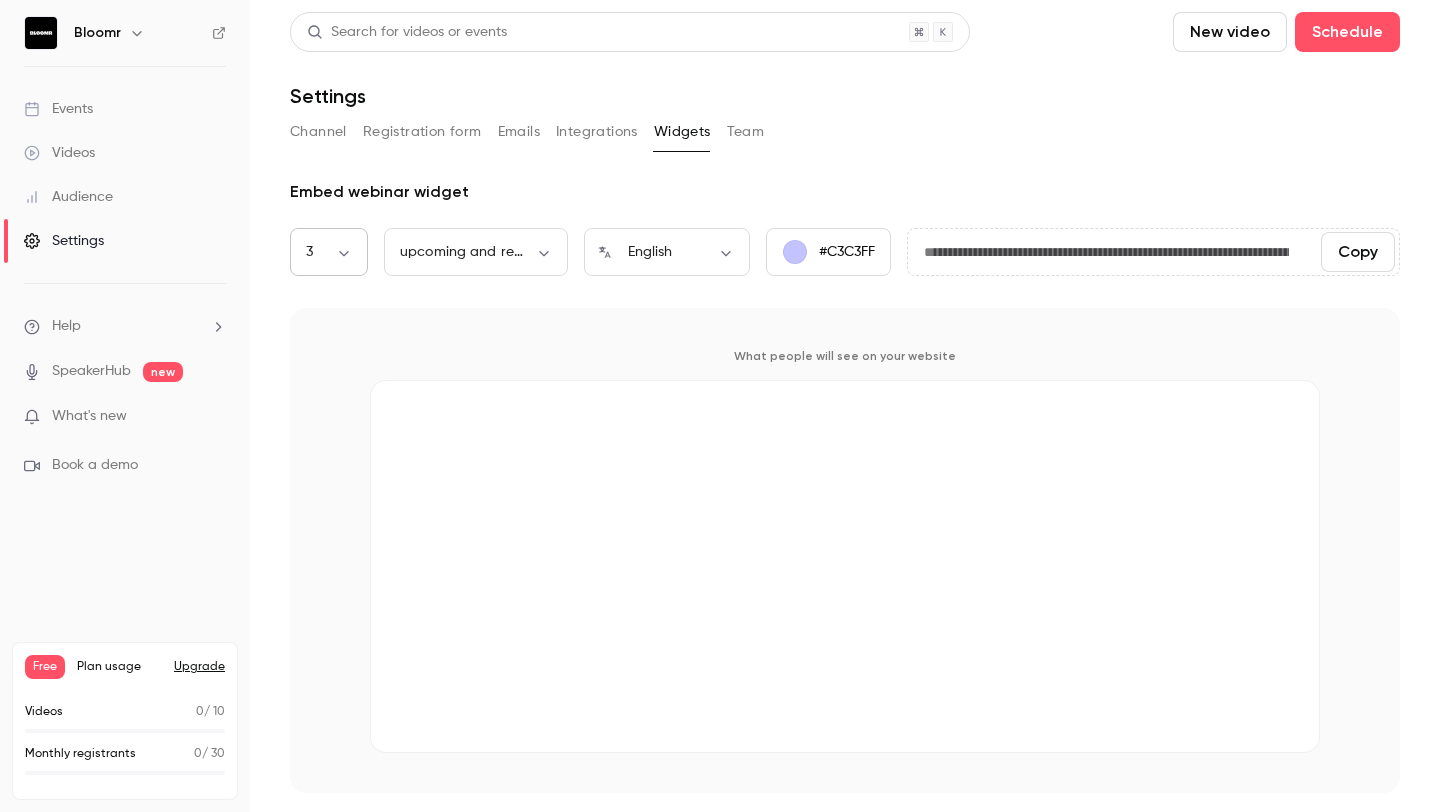 click on "**********" at bounding box center (720, 406) 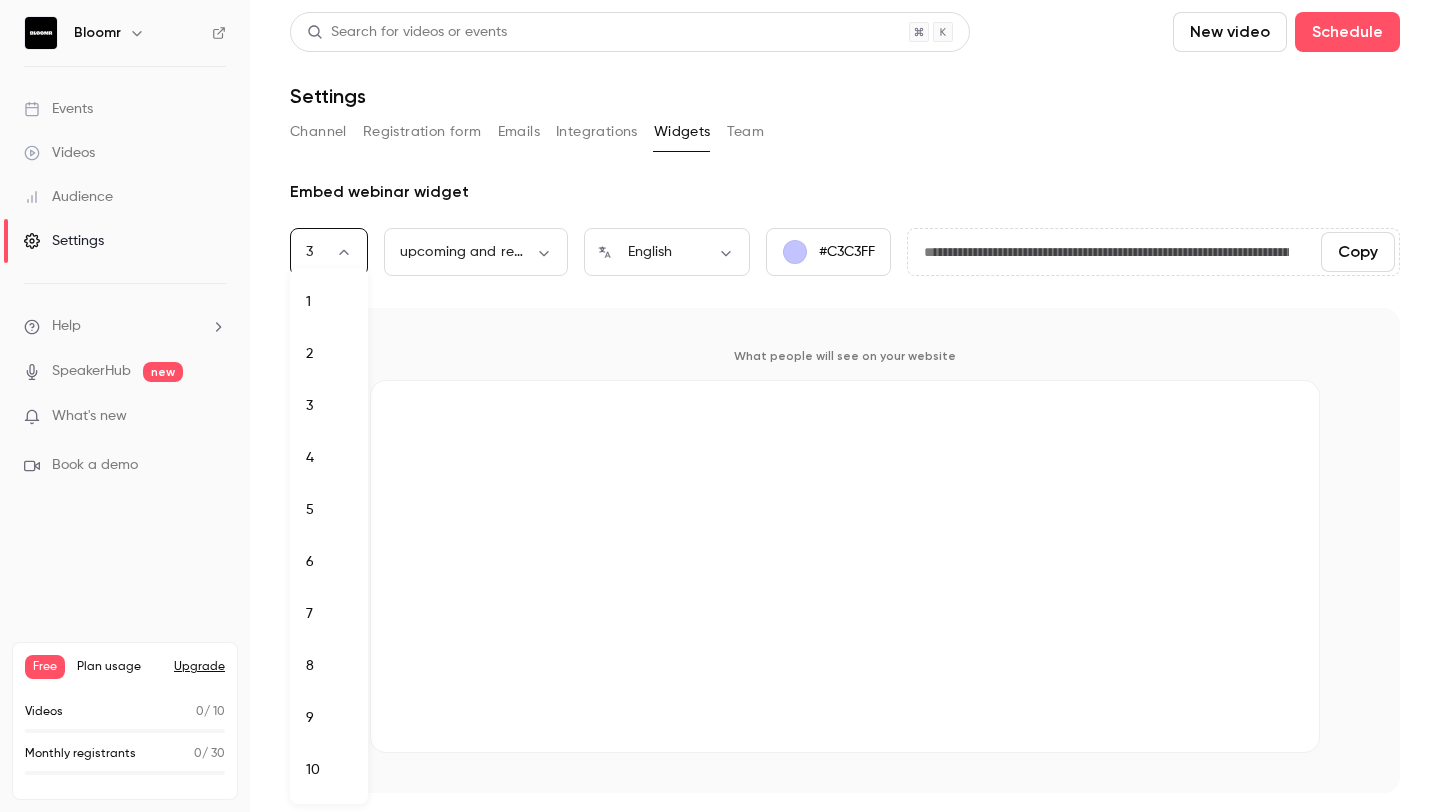 click at bounding box center (720, 406) 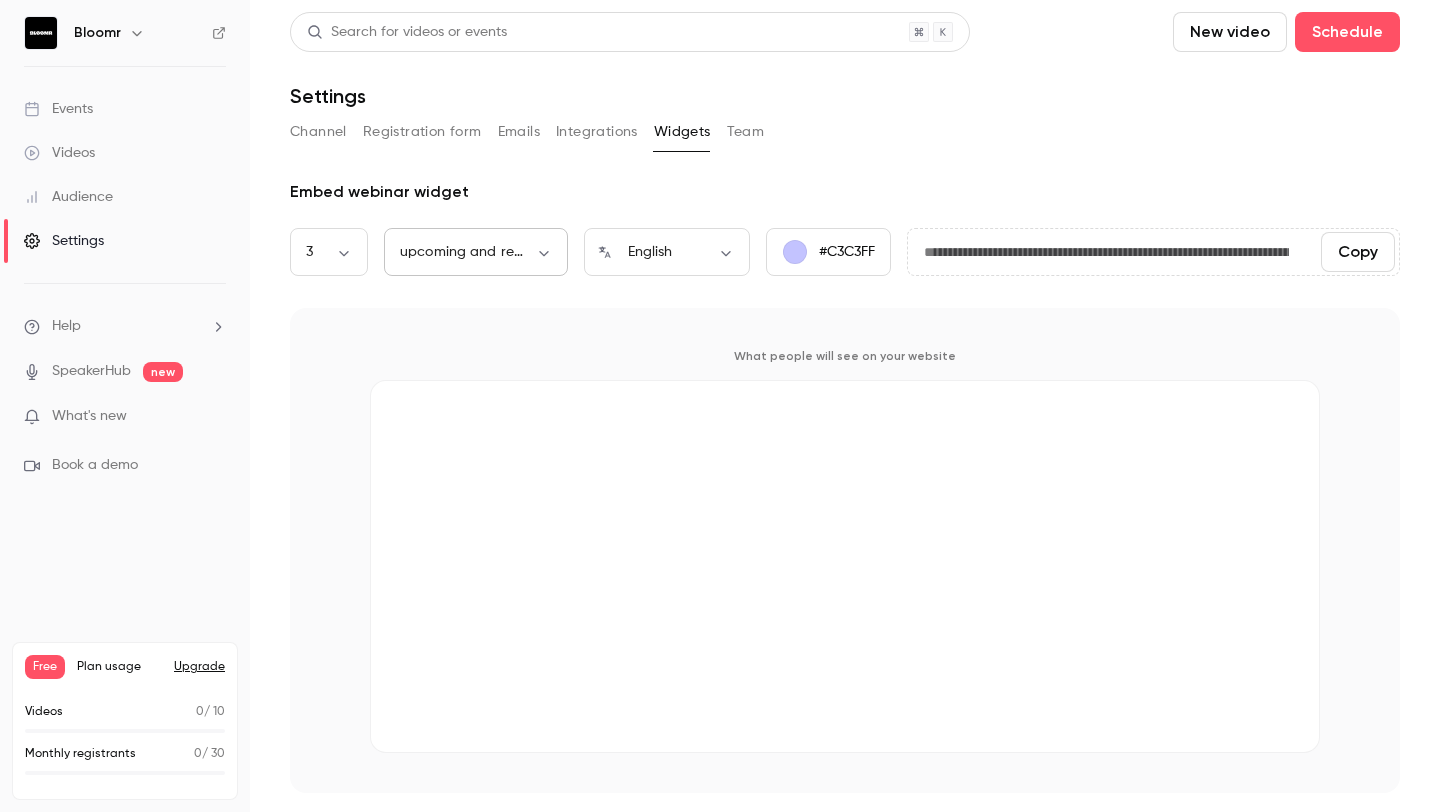 click on "upcoming and replays *** ​" at bounding box center [476, 252] 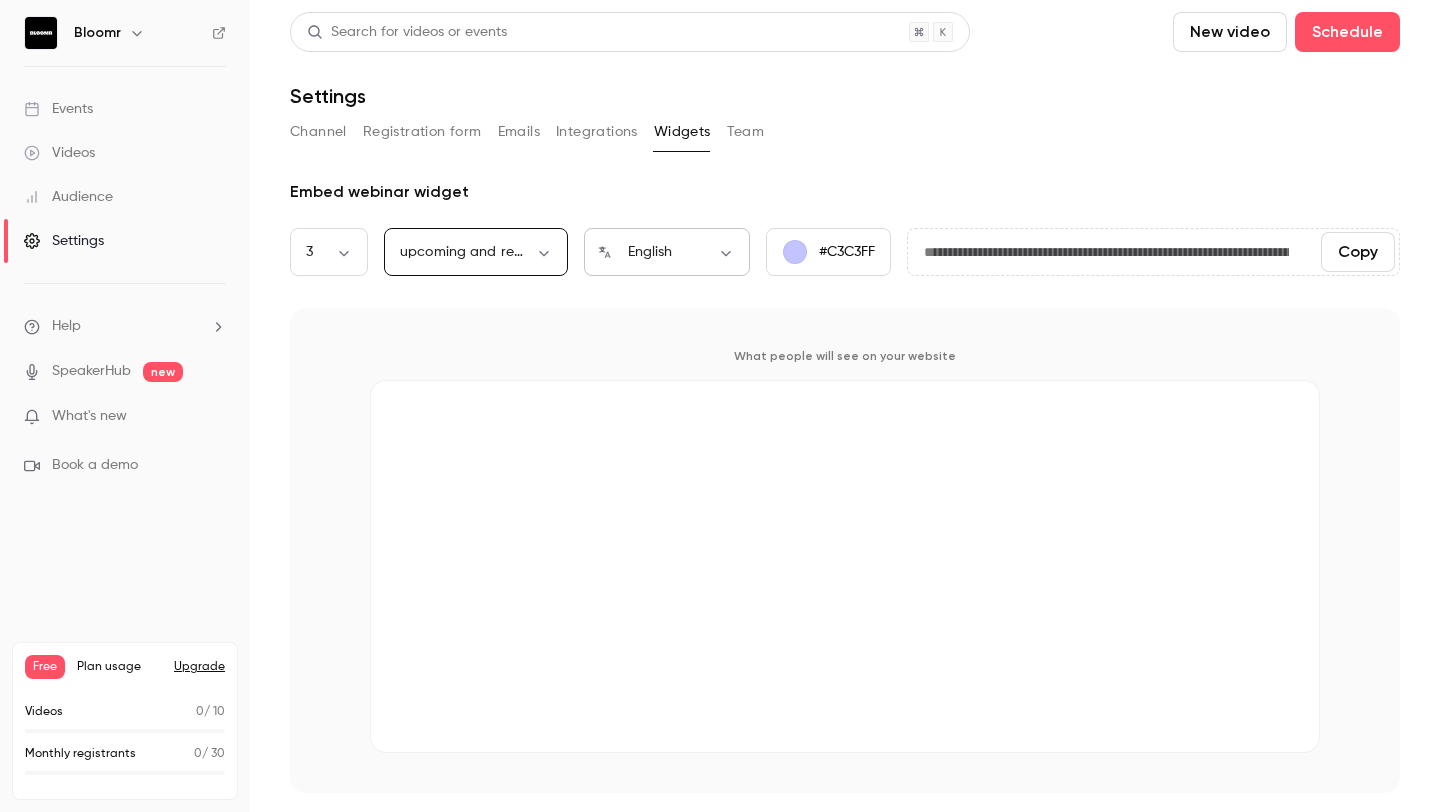 click on "**********" at bounding box center (720, 406) 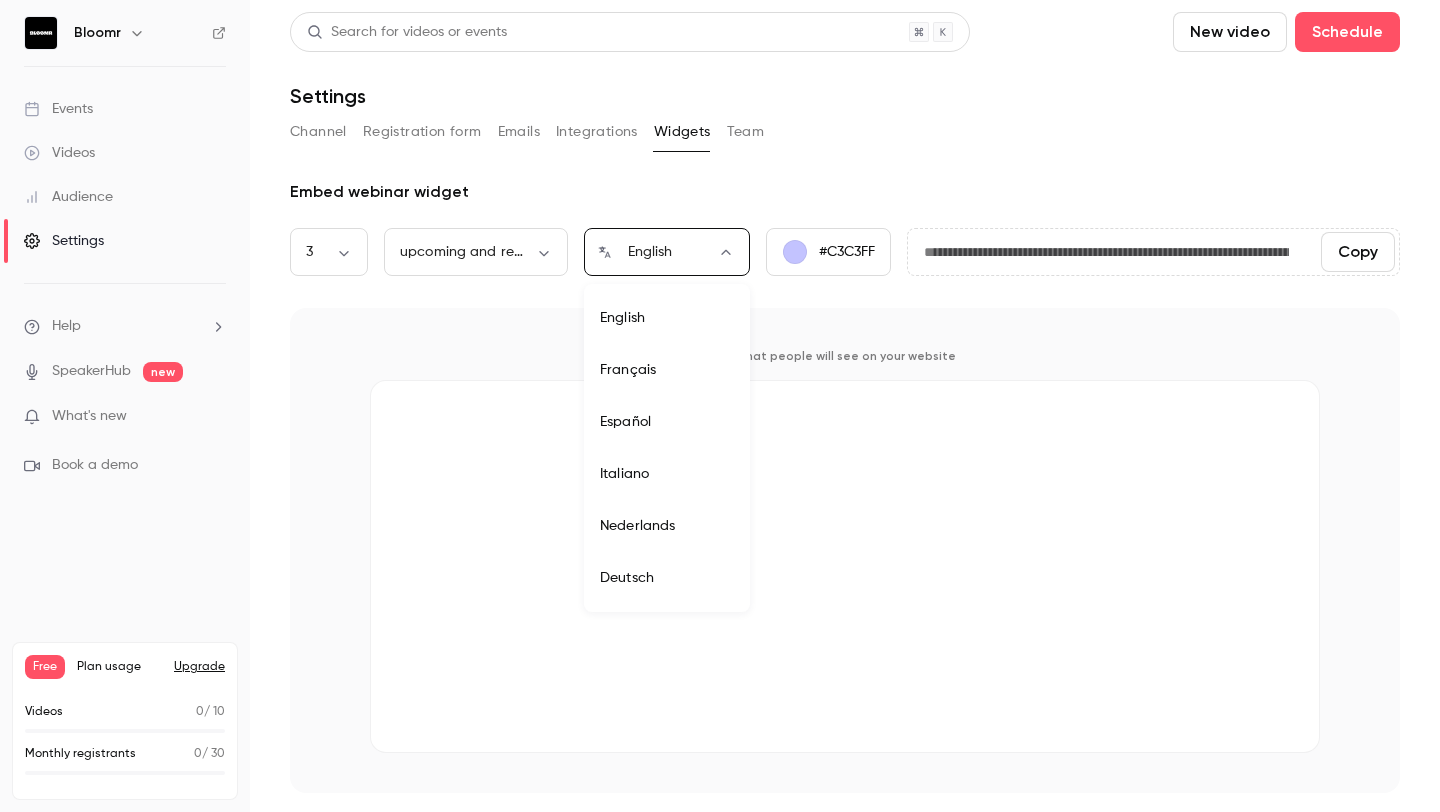 click on "Français" at bounding box center (667, 370) 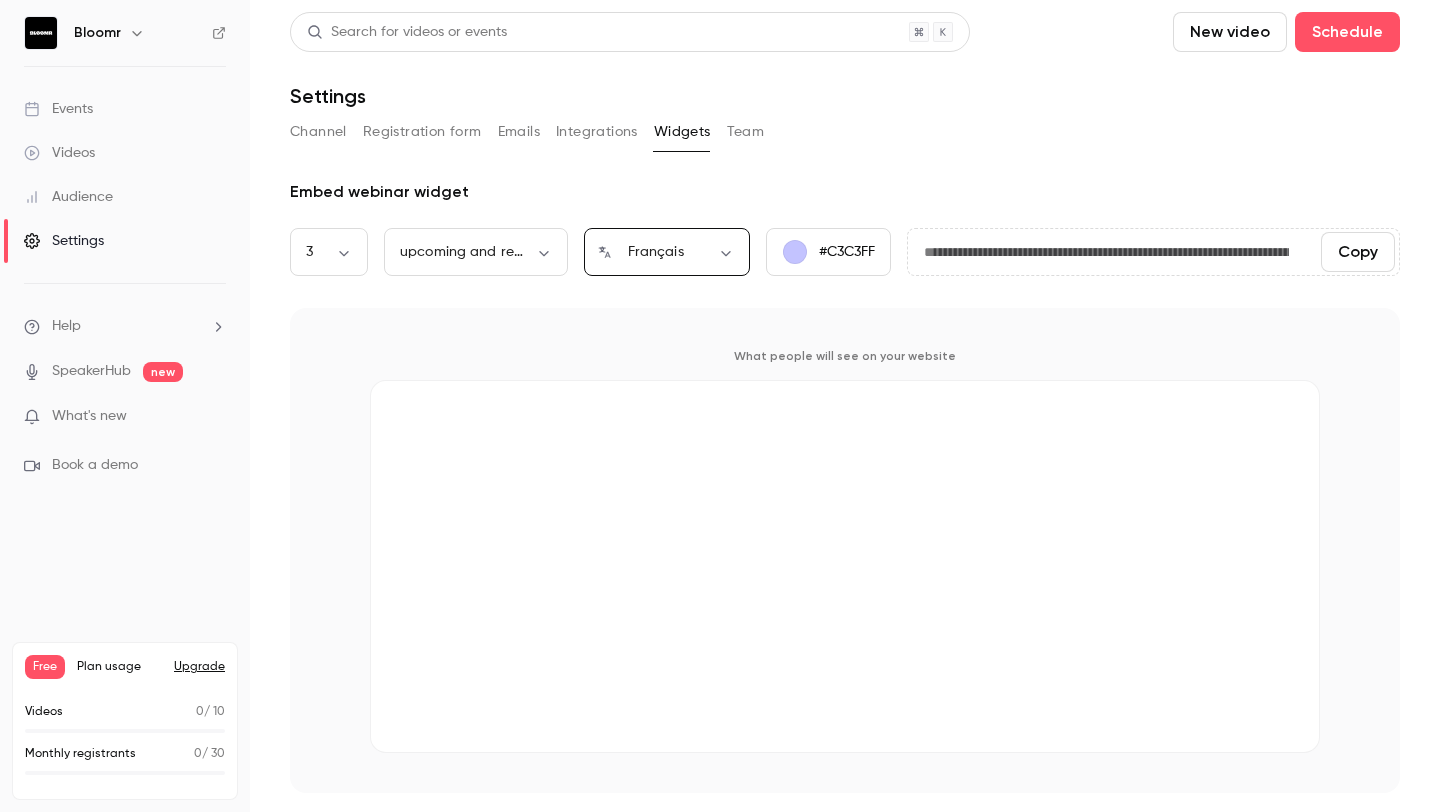click on "What people will see on your website" at bounding box center [845, 550] 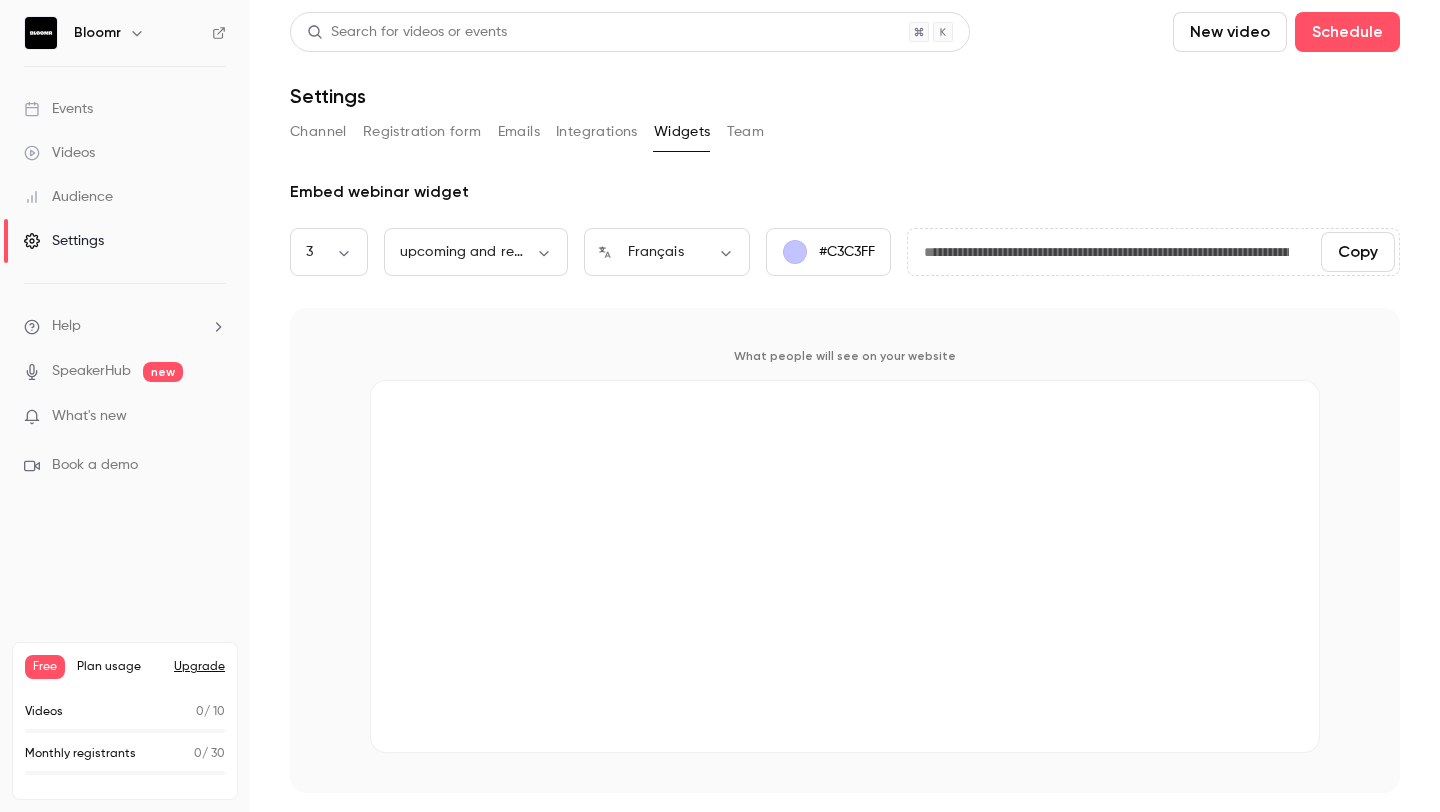 click on "Team" at bounding box center (746, 132) 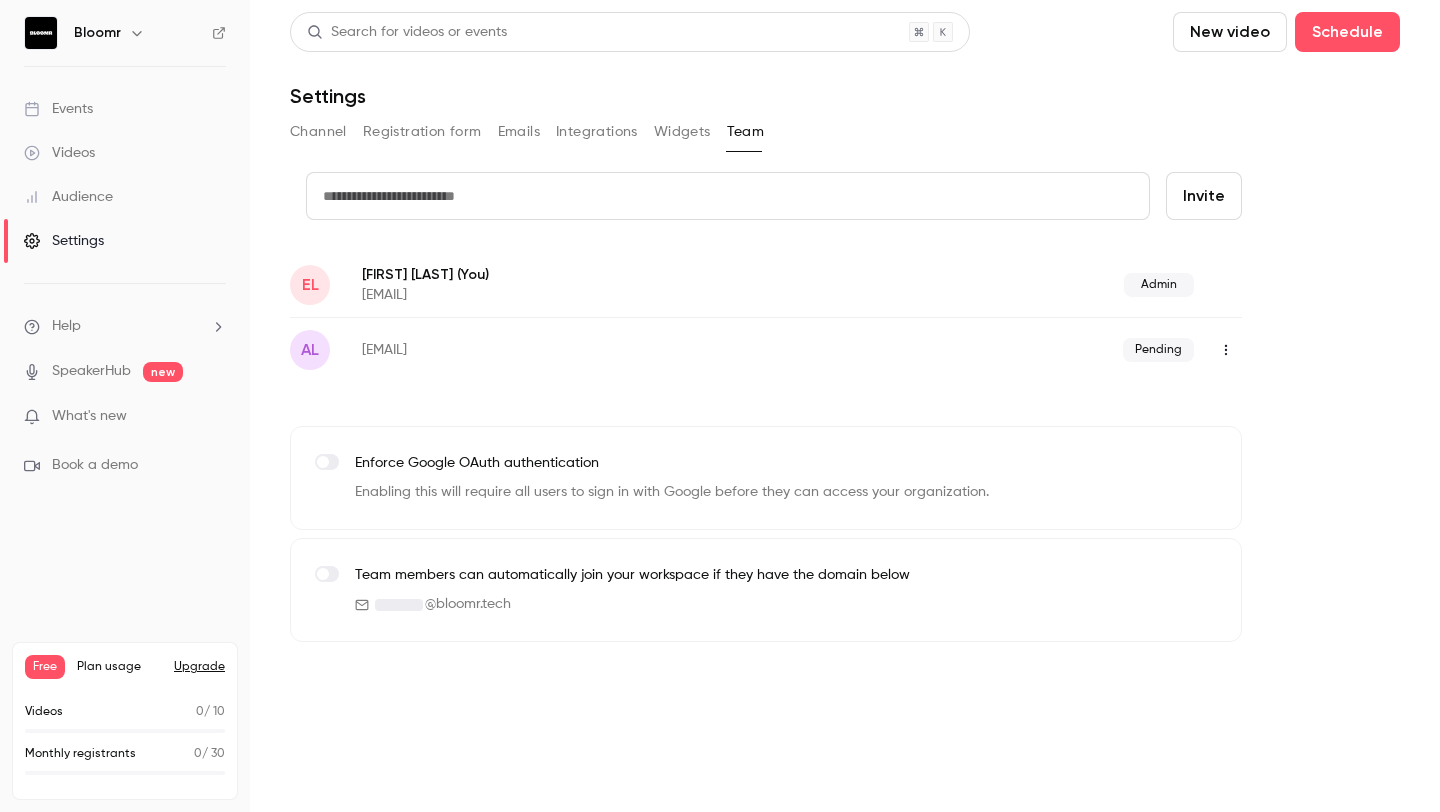 click on "Events" at bounding box center [125, 109] 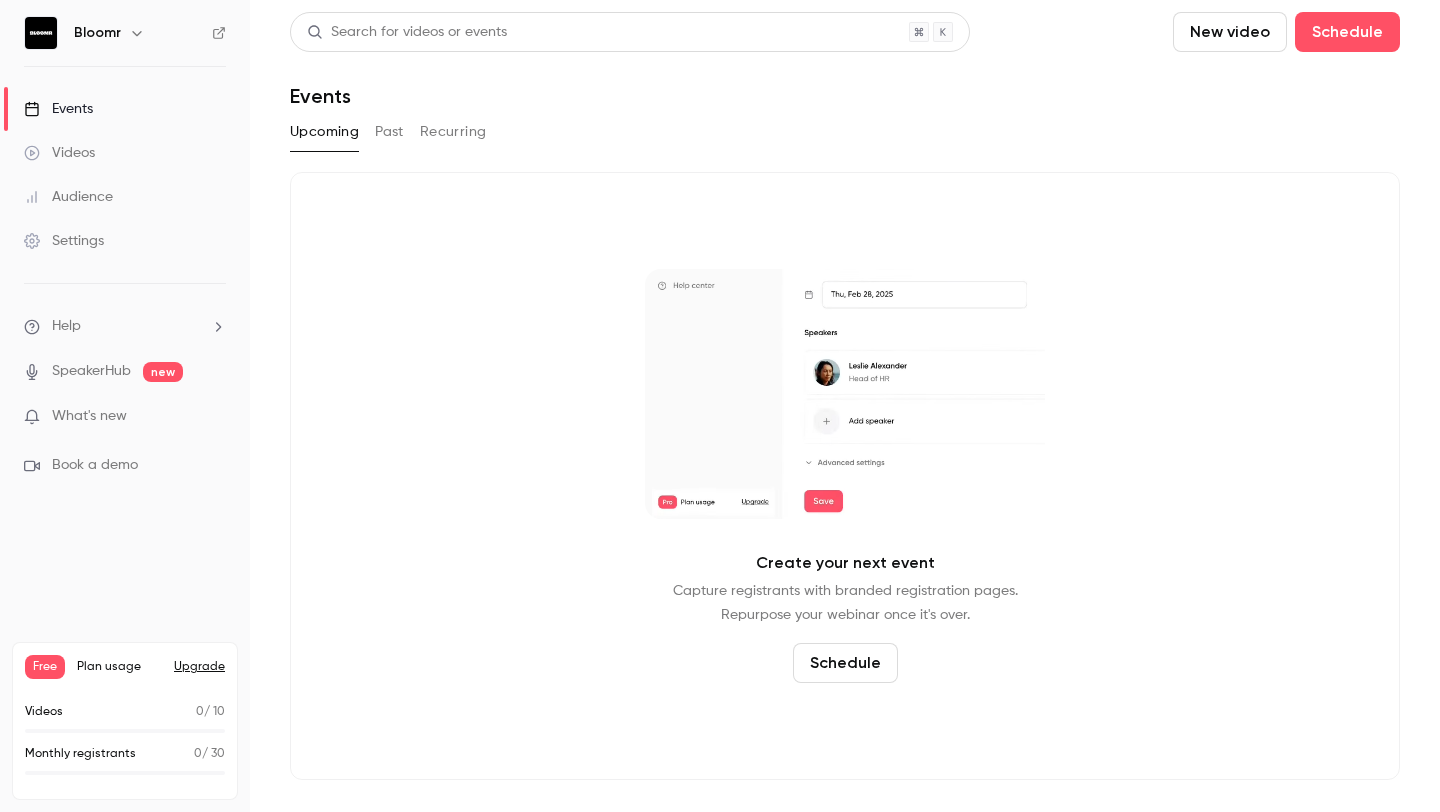 click 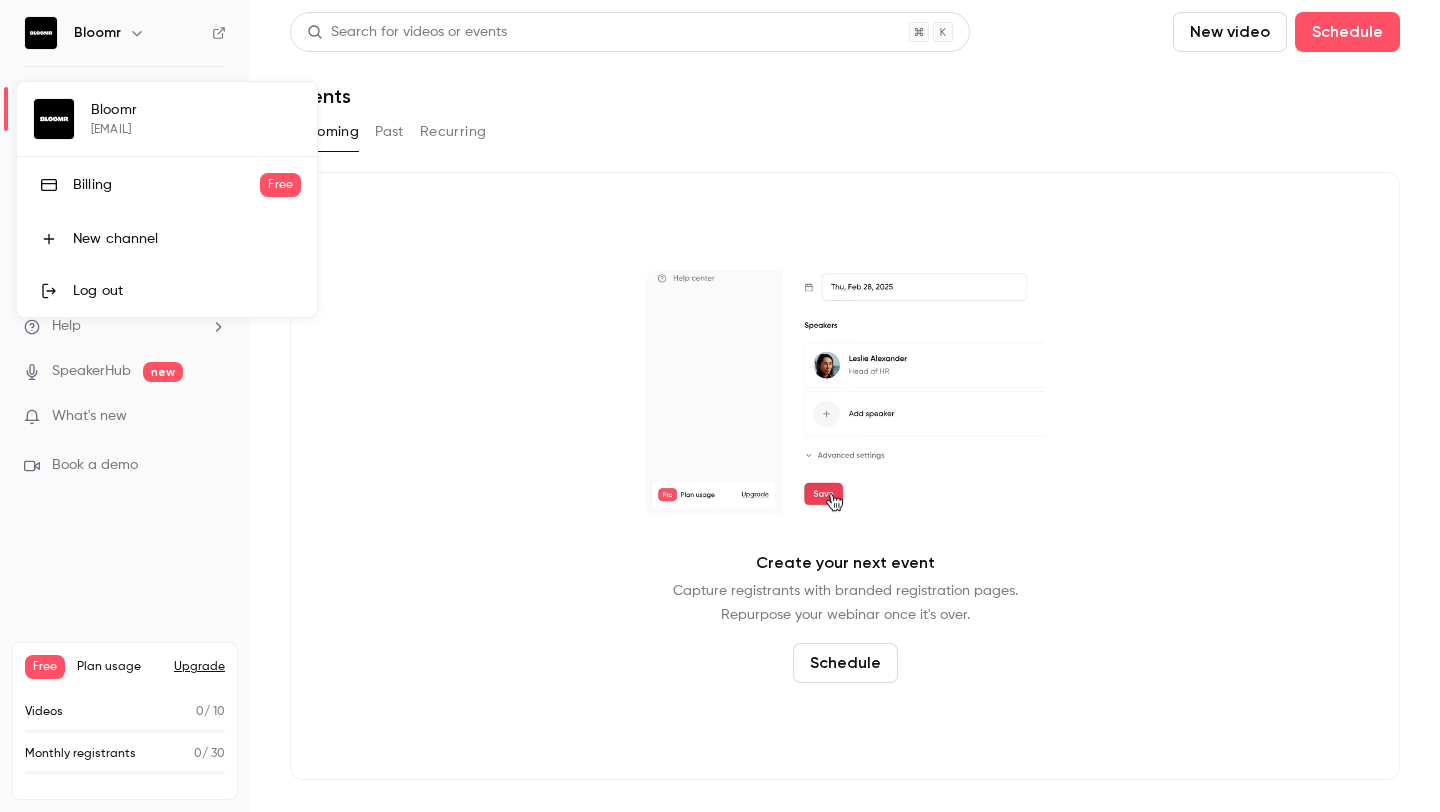 click on "Bloomr [EMAIL] Billing Free New channel Log out" at bounding box center [167, 199] 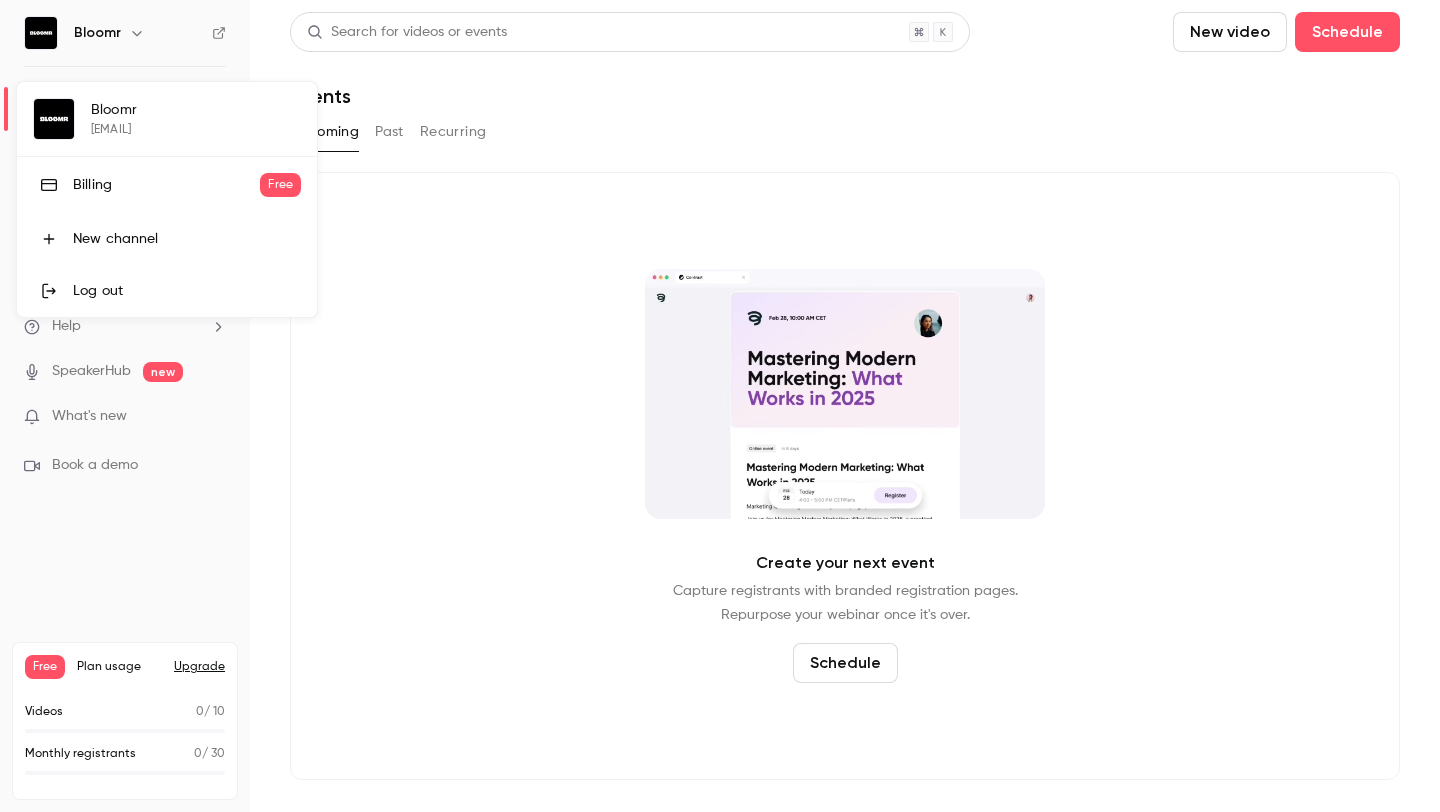 click on "Bloomr [EMAIL] Billing Free New channel Log out" at bounding box center (167, 199) 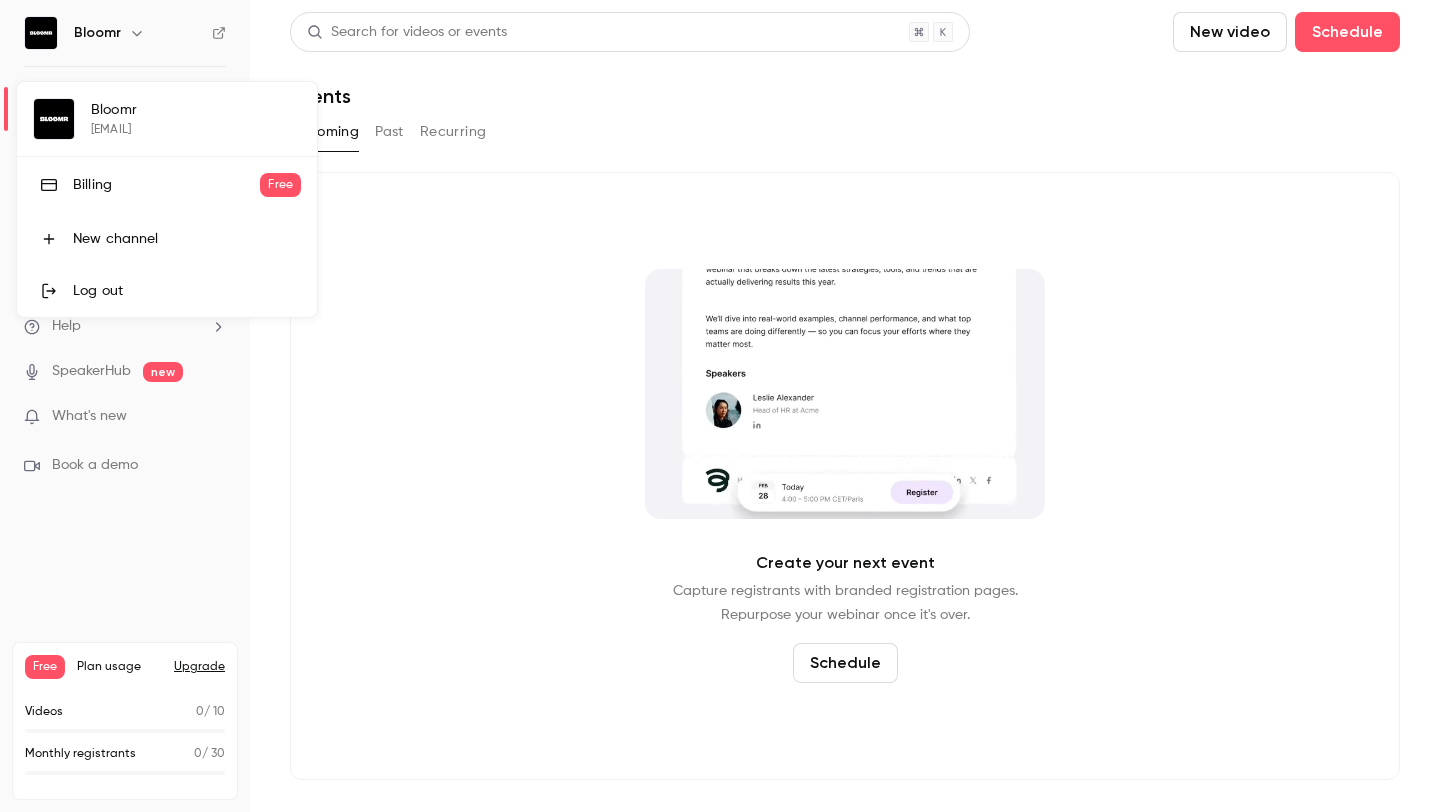 click on "Billing" at bounding box center [166, 185] 